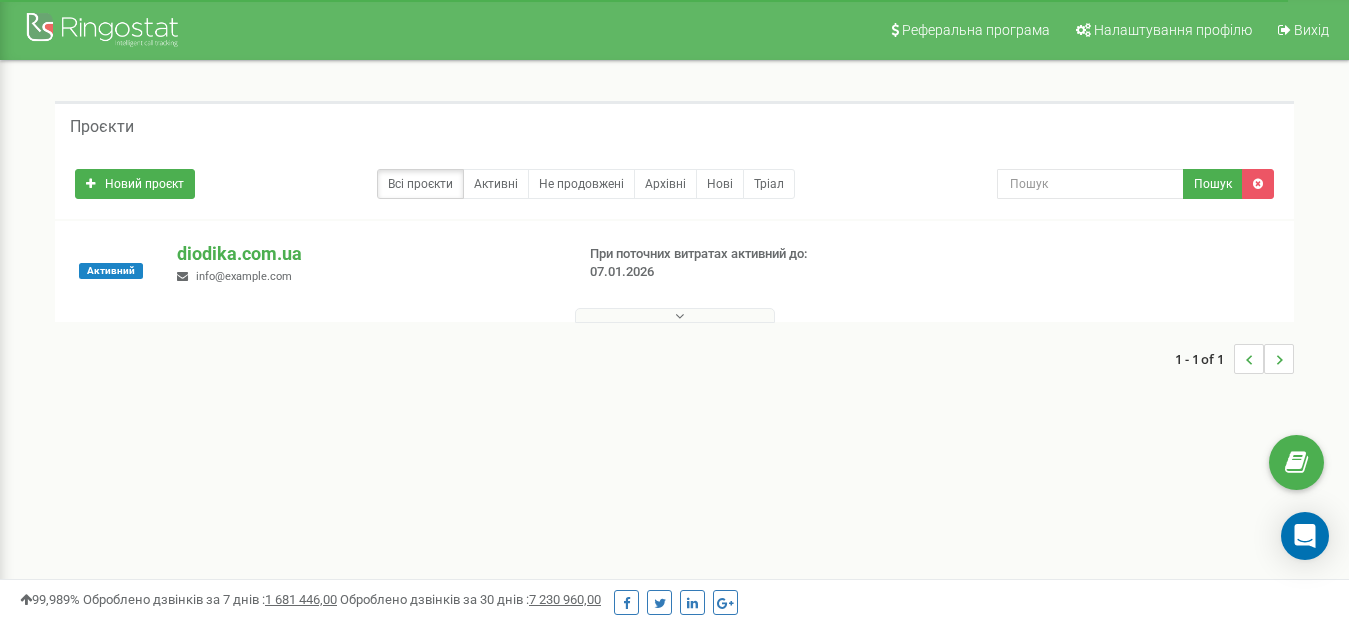 scroll, scrollTop: 0, scrollLeft: 0, axis: both 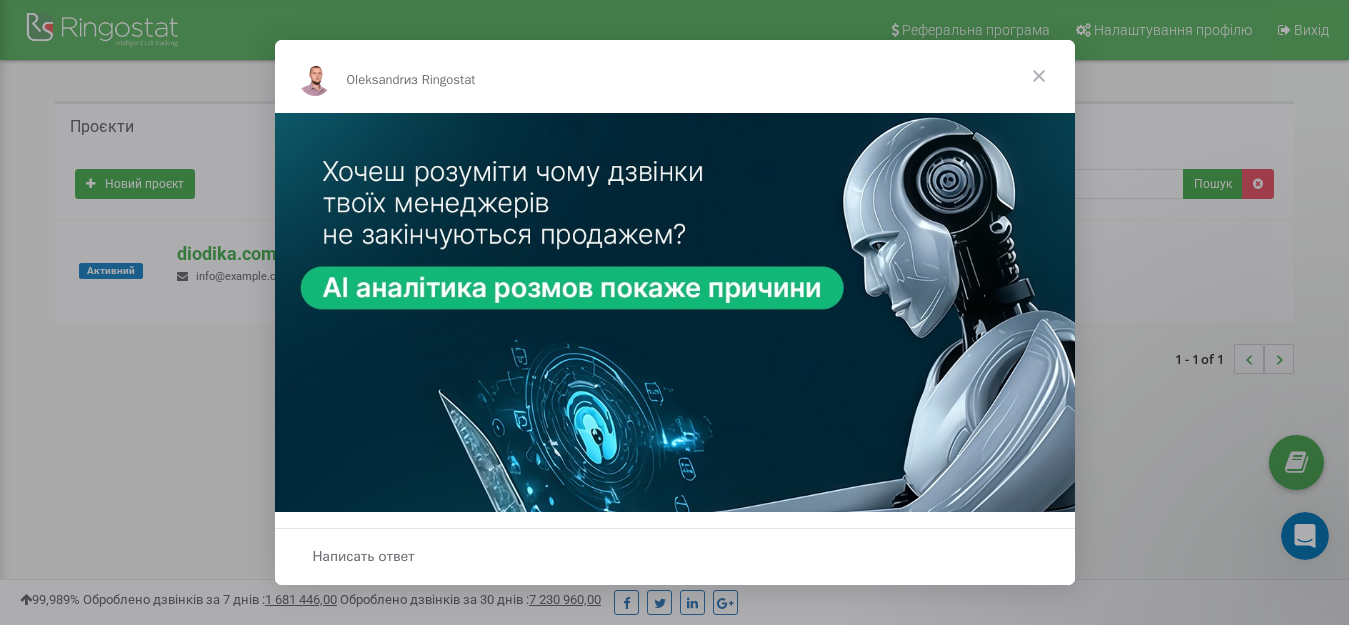 click at bounding box center [1039, 76] 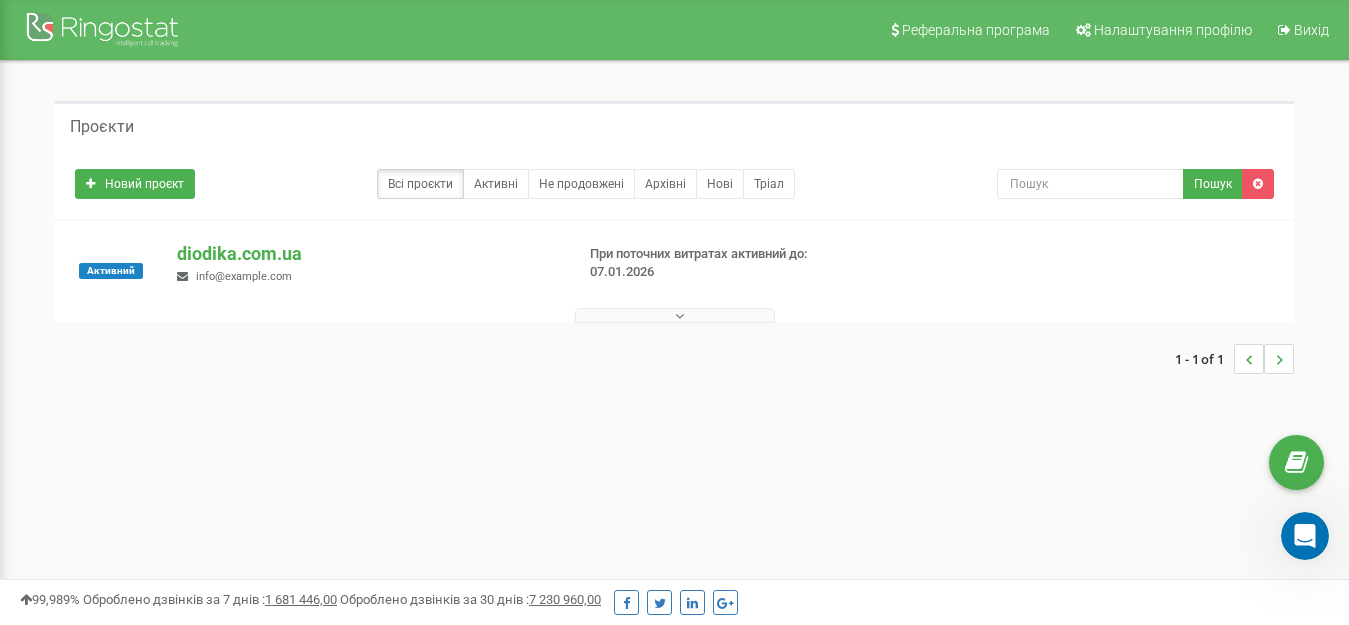 click at bounding box center [679, 316] 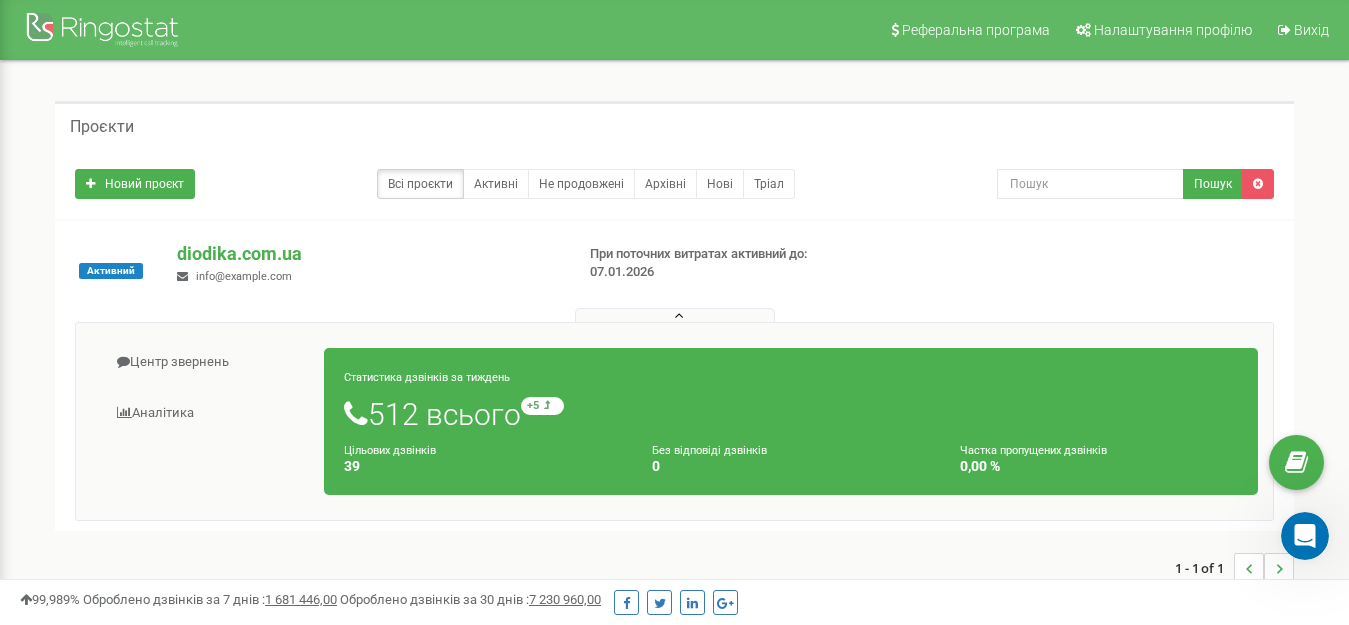 click at bounding box center [679, 316] 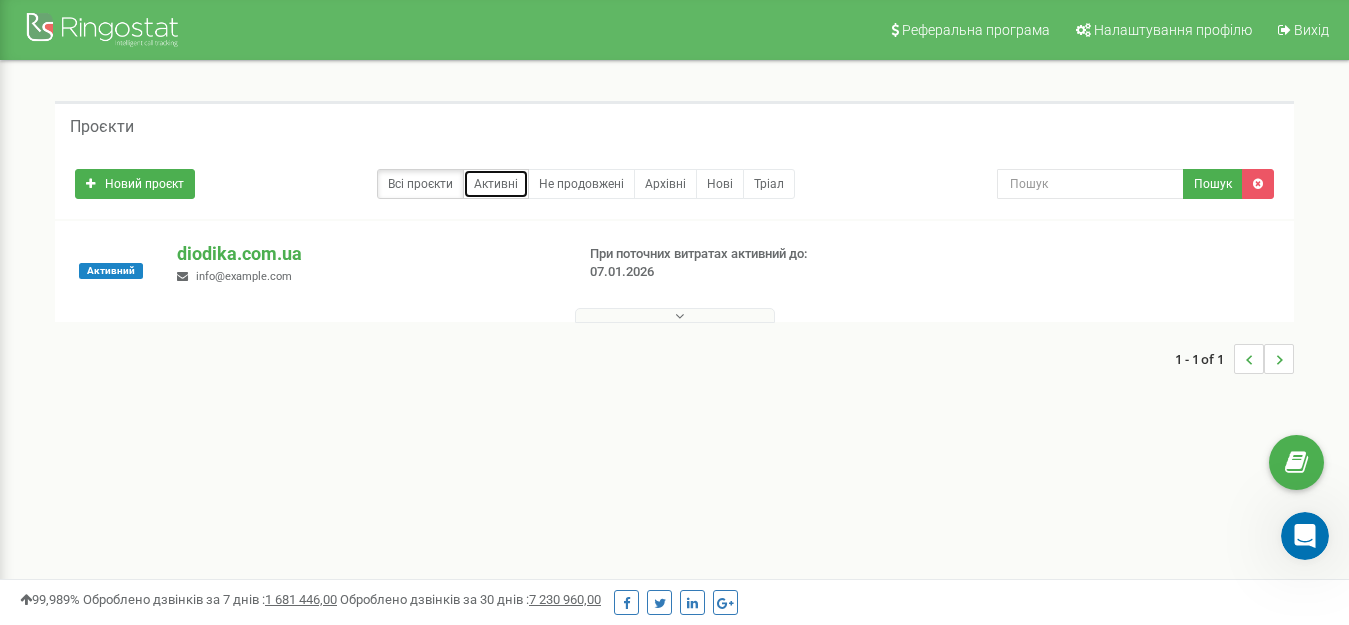 click on "Активні" at bounding box center [496, 184] 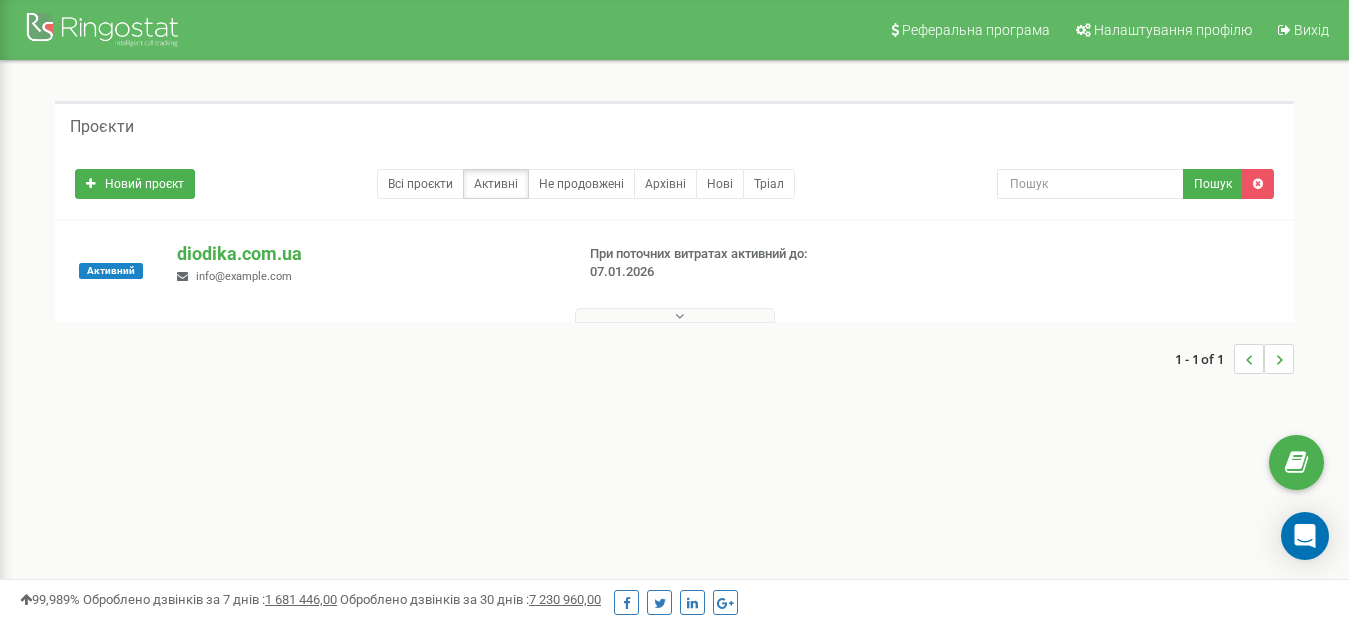 scroll, scrollTop: 0, scrollLeft: 0, axis: both 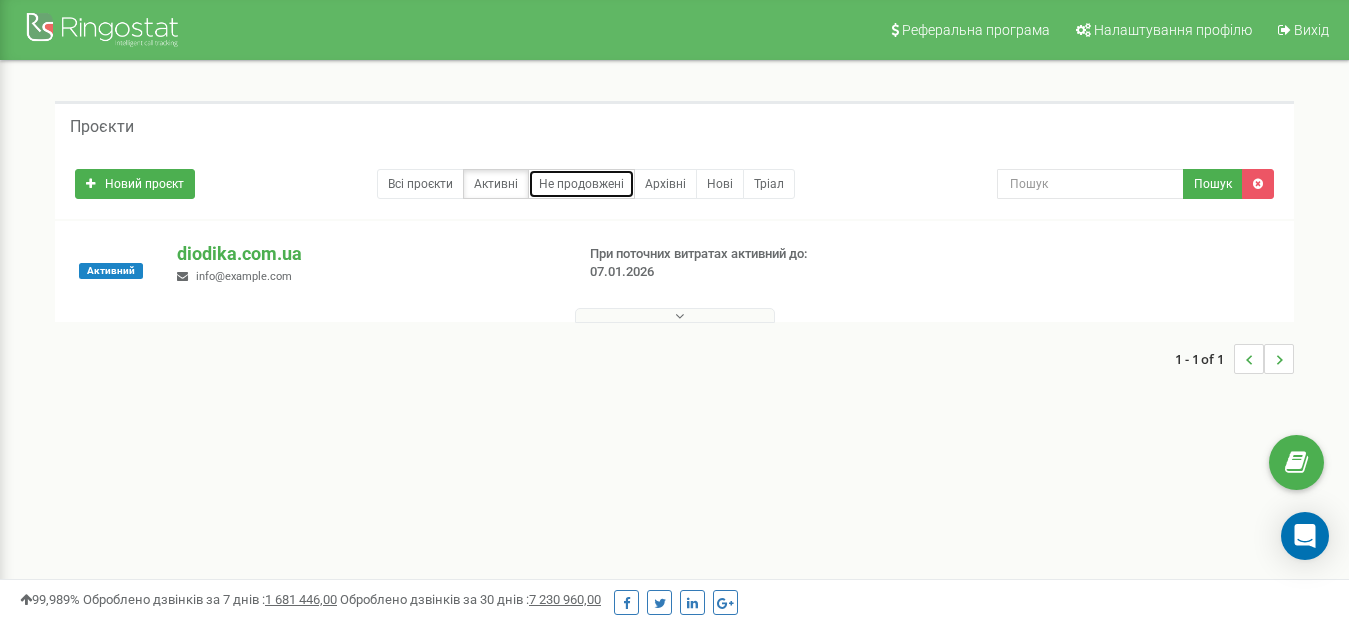 click on "Не продовжені" at bounding box center [581, 184] 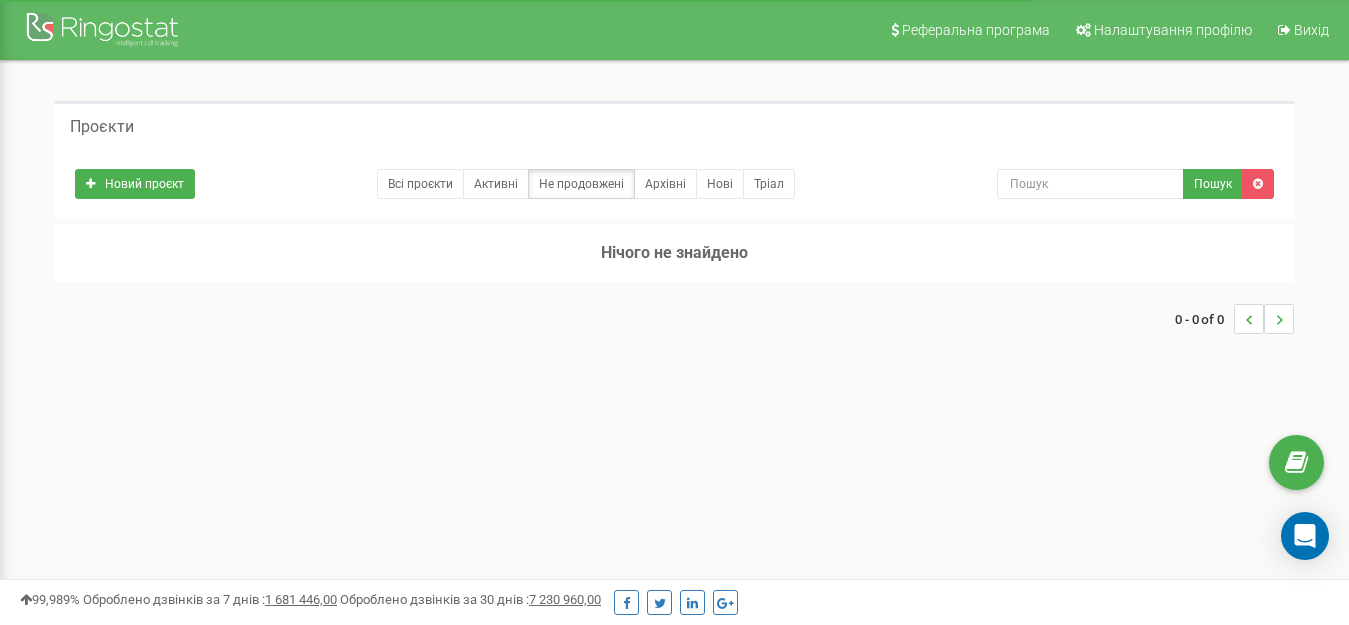 scroll, scrollTop: 0, scrollLeft: 0, axis: both 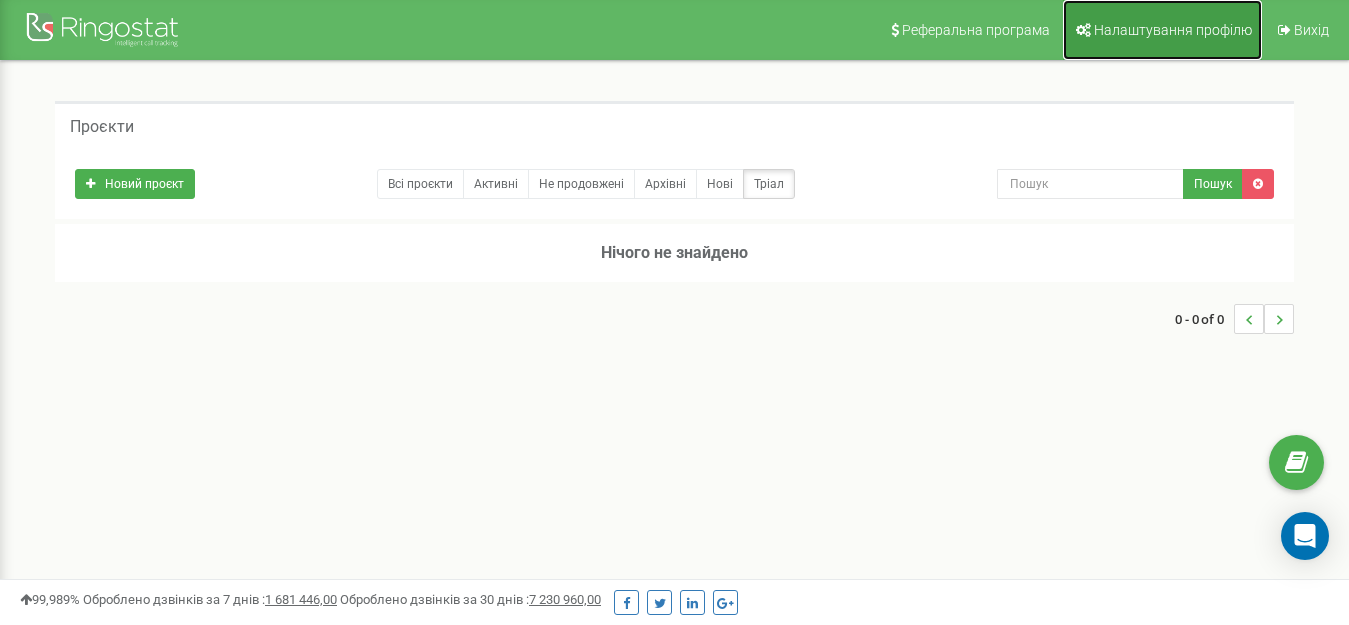 click on "Налаштування профілю" at bounding box center (1162, 30) 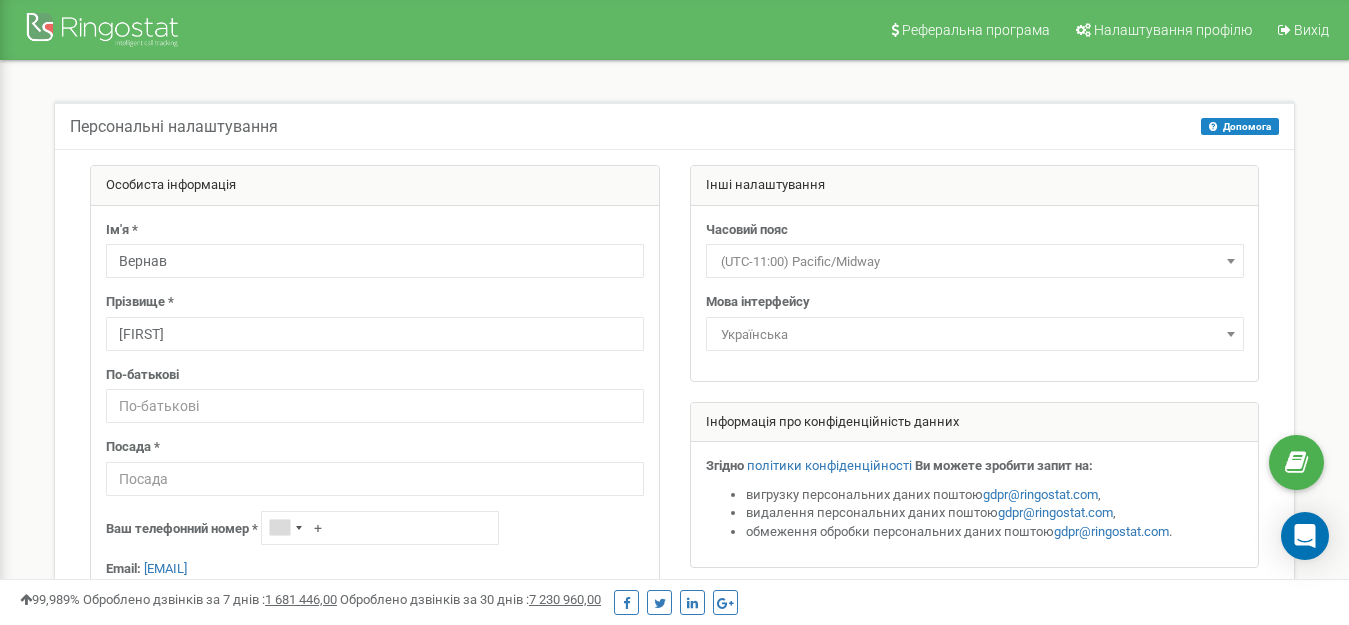 scroll, scrollTop: 0, scrollLeft: 0, axis: both 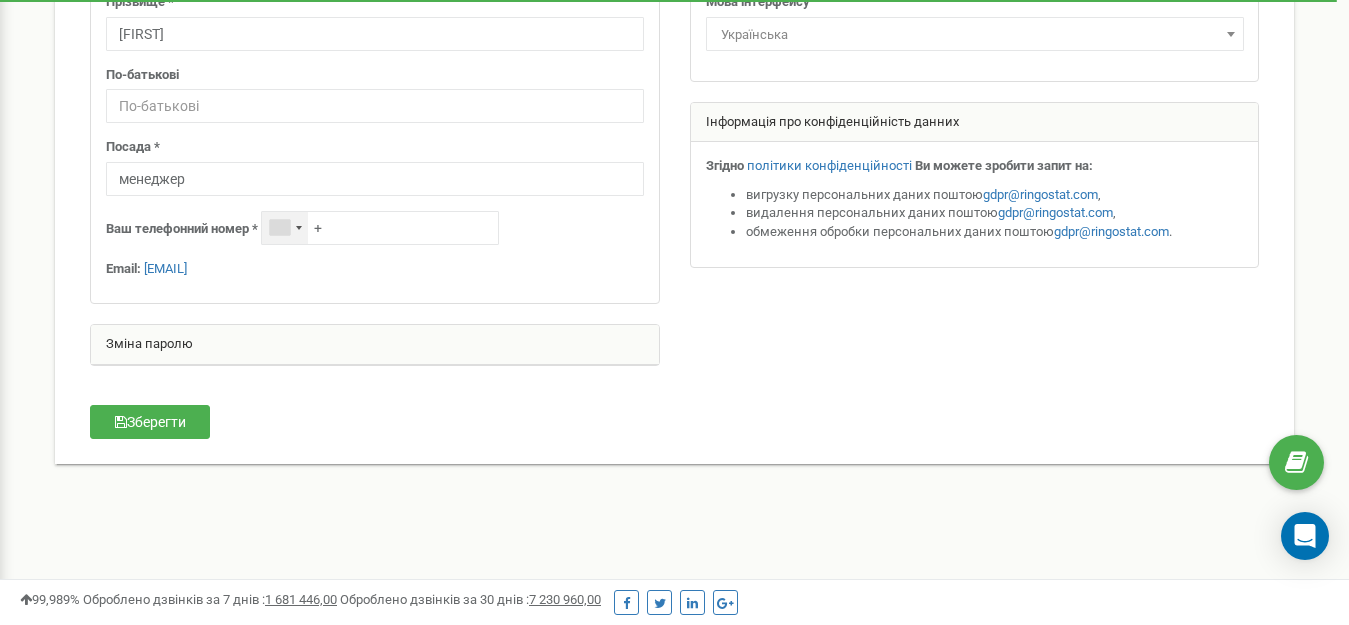 type on "менеджер" 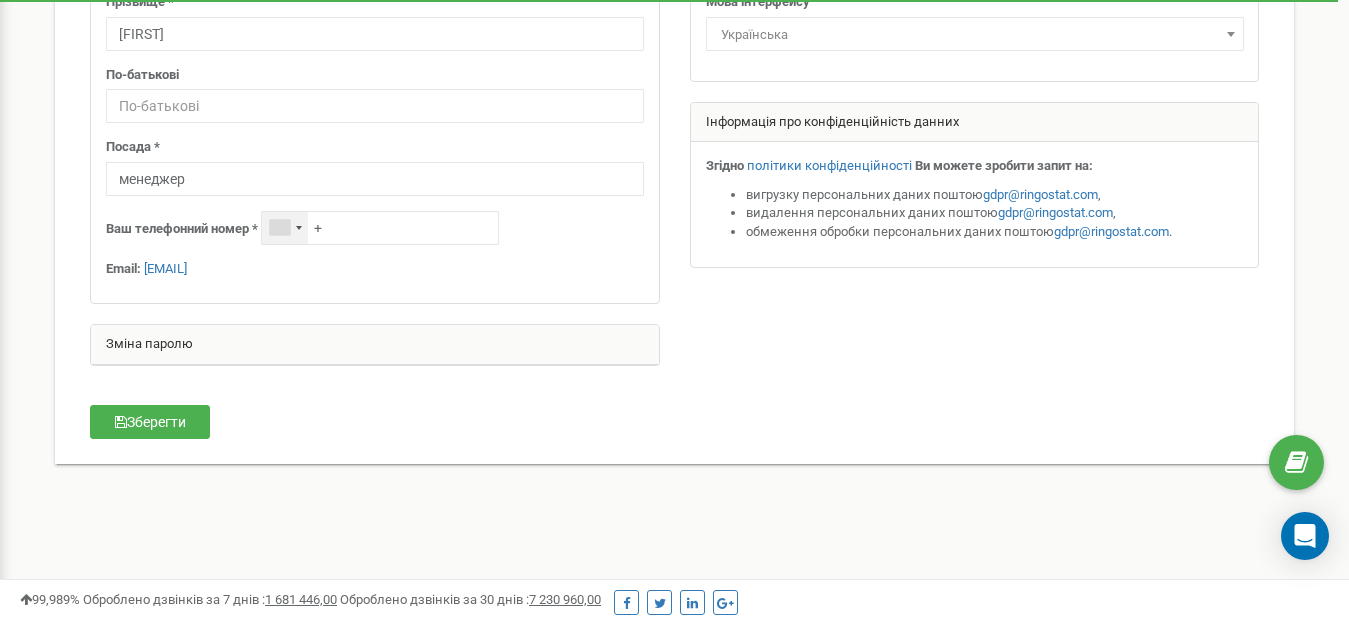 click at bounding box center [285, 228] 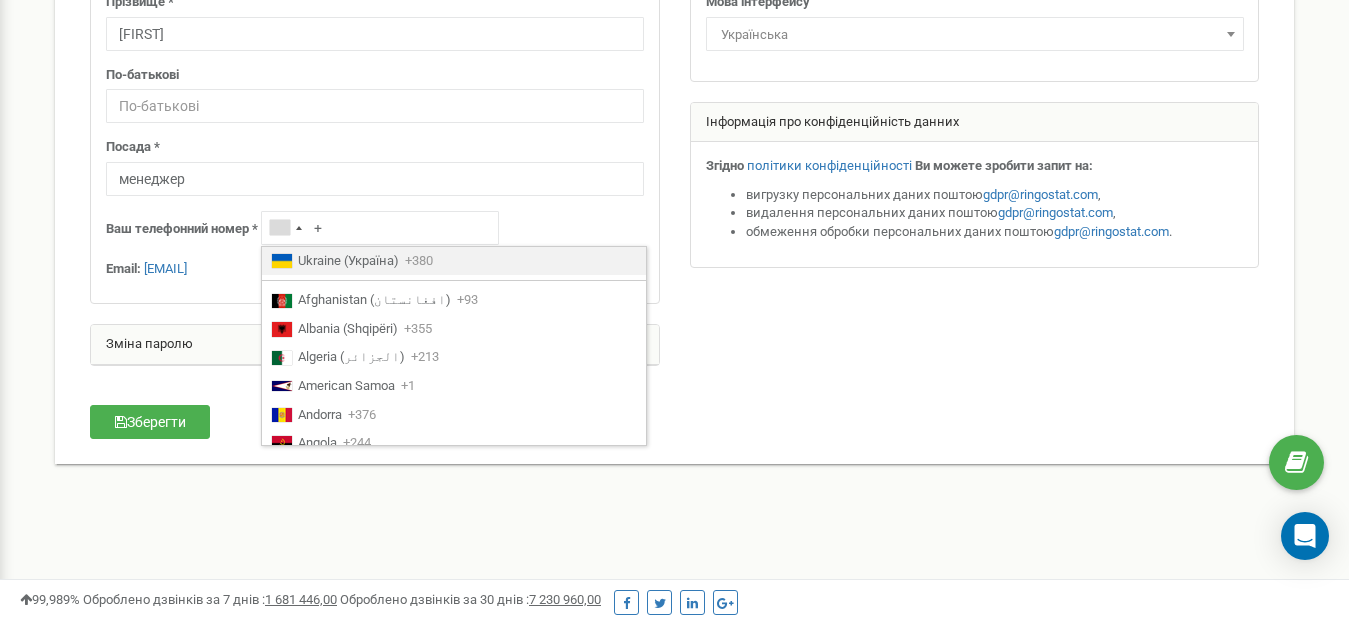 click on "Ukraine (Україна)" at bounding box center [348, 261] 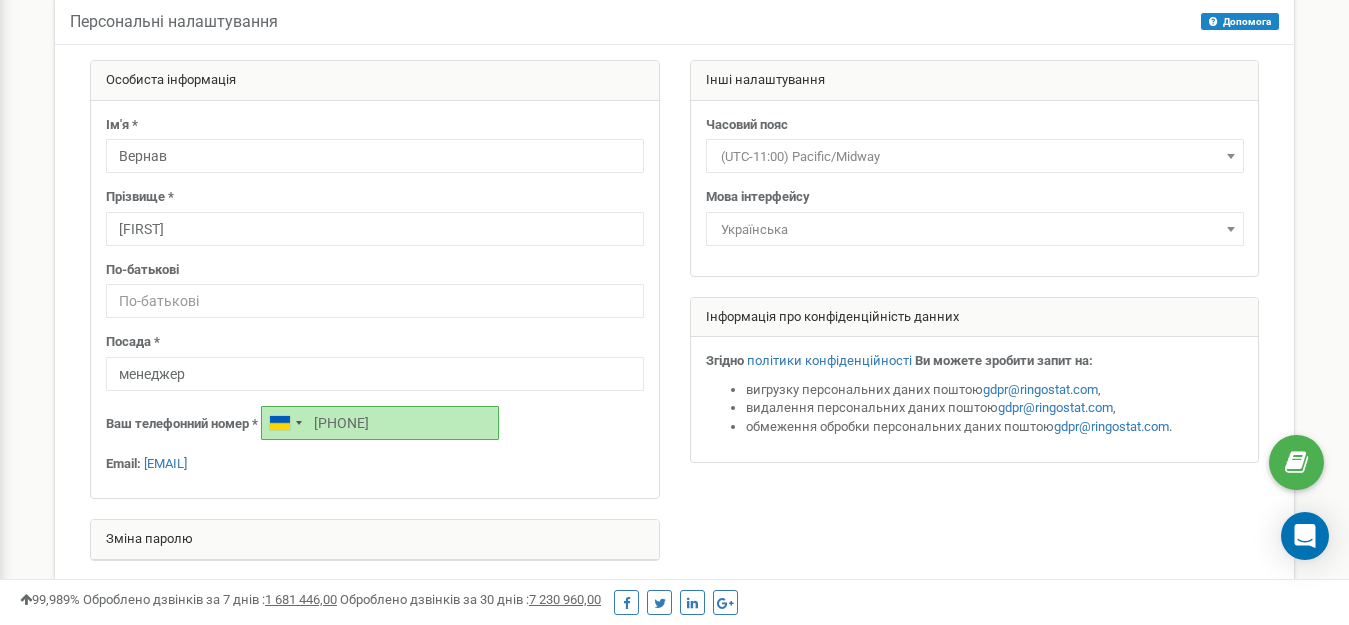 scroll, scrollTop: 0, scrollLeft: 0, axis: both 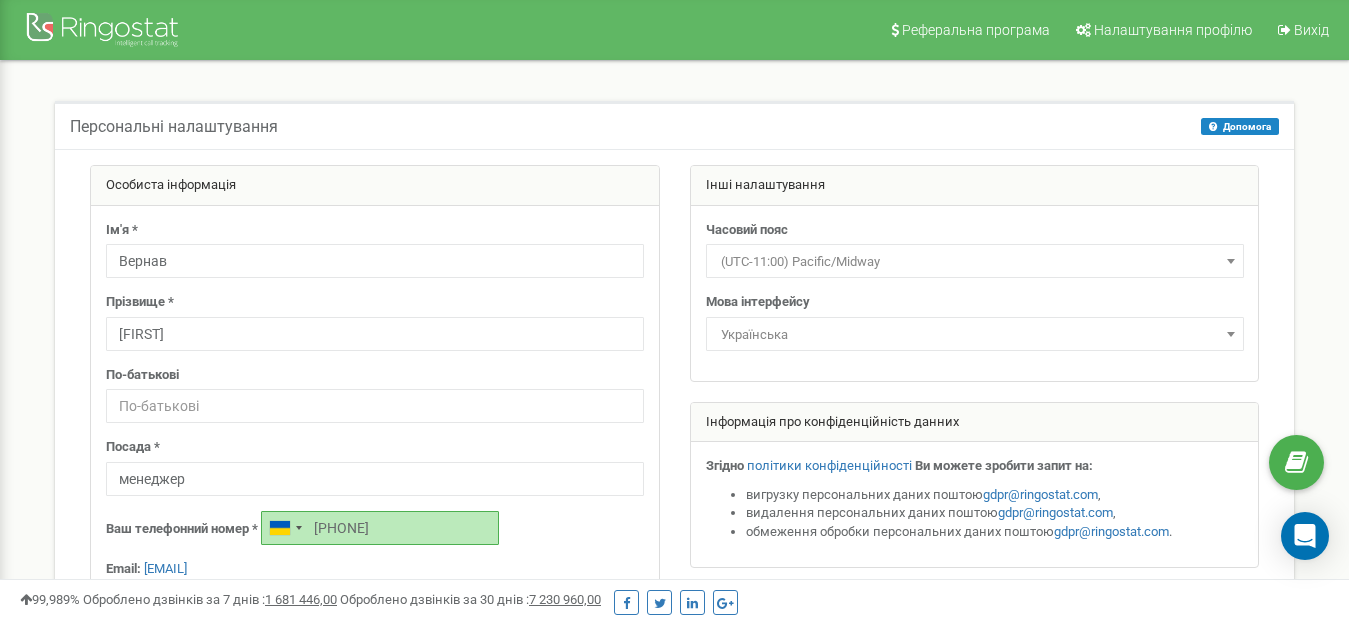 type on "+380673928260" 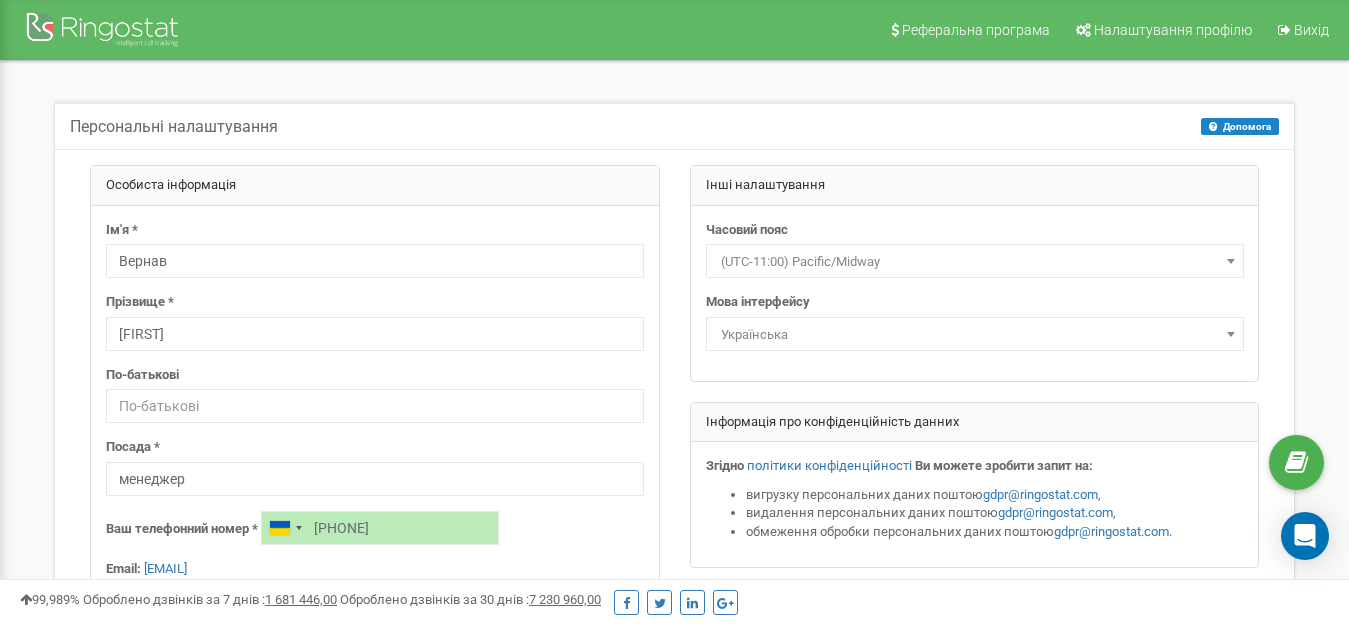 click at bounding box center [1231, 261] 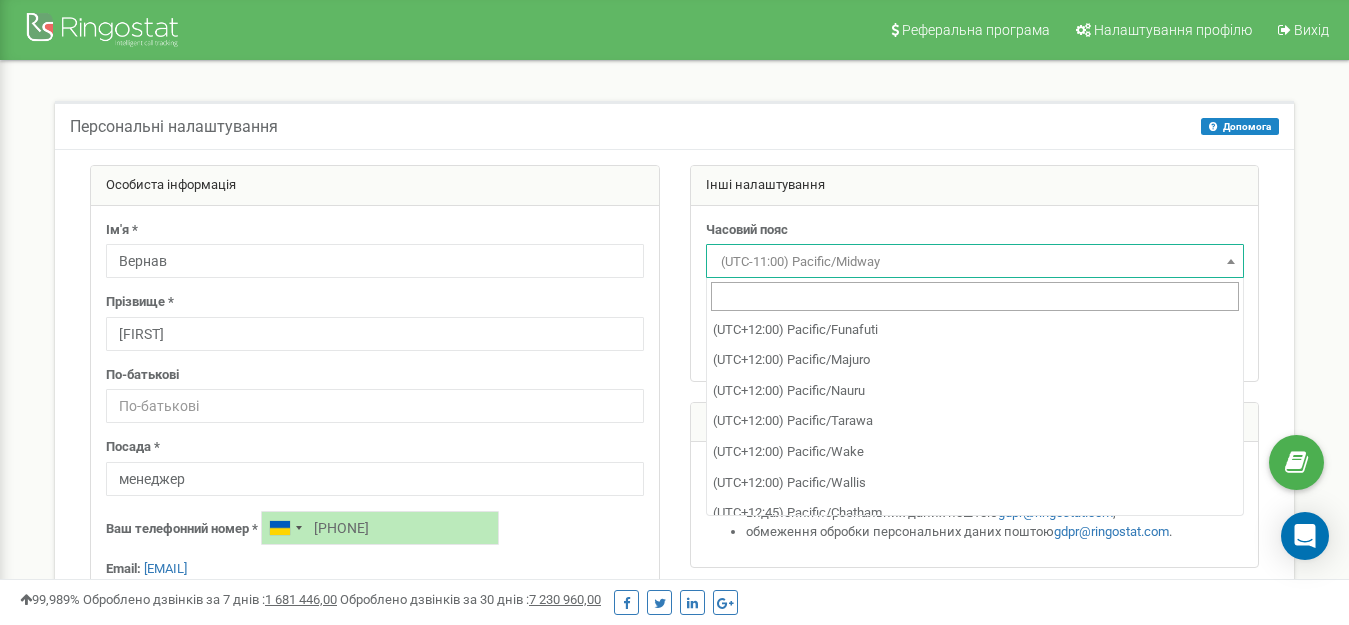 scroll, scrollTop: 12575, scrollLeft: 0, axis: vertical 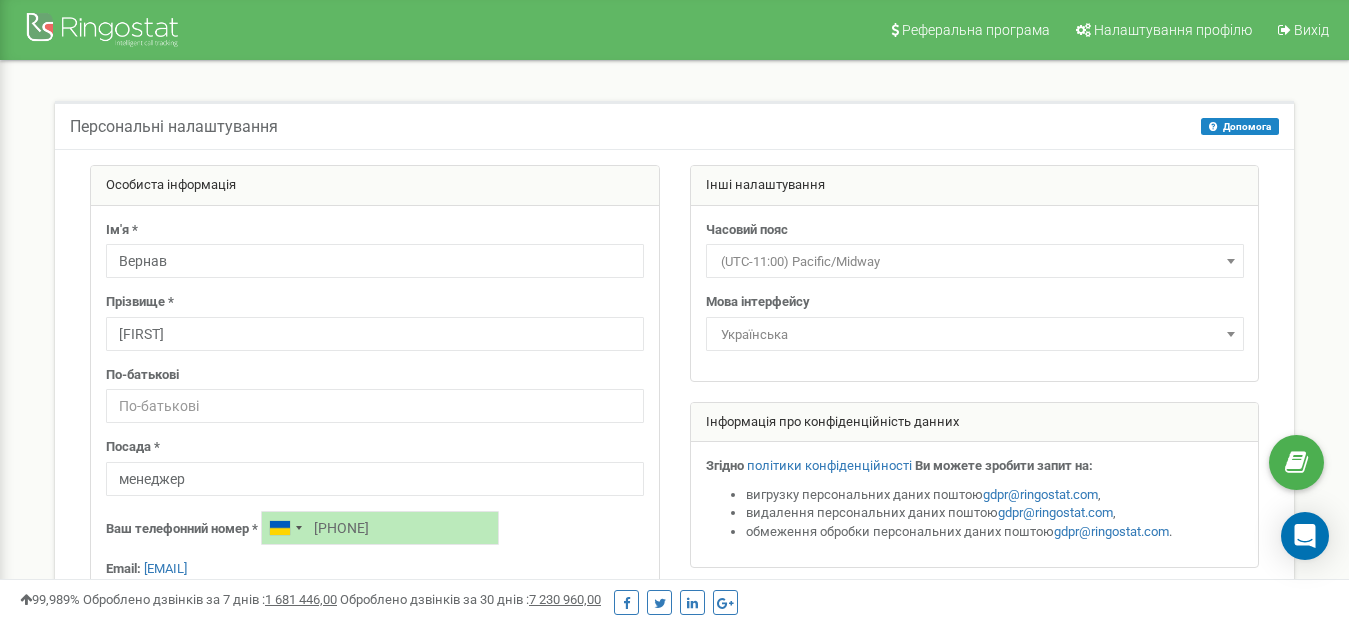 click on "Реферальна програма
Налаштування профілю
Вихід
Персональні налаштування
Допомога
Допомога
На цій сторінці ви можете відредагувати персональні налаштування, такі як мова інтерфейсу чи часовий пояс." at bounding box center (674, 600) 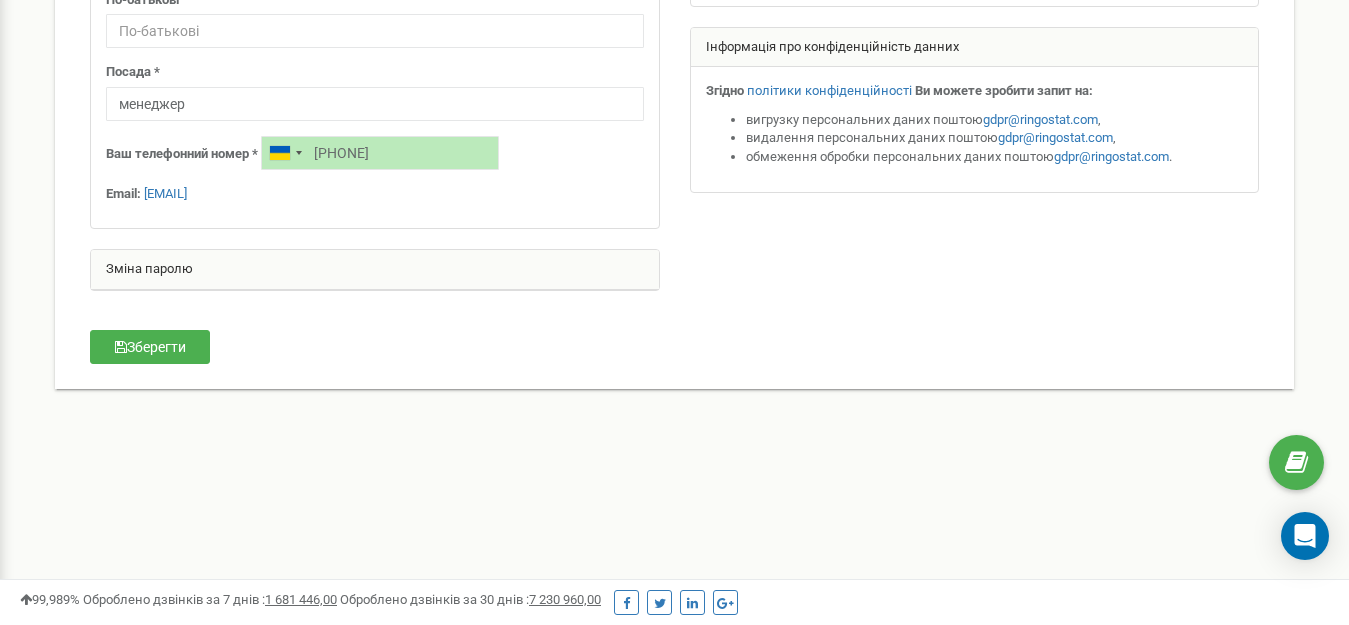 scroll, scrollTop: 275, scrollLeft: 0, axis: vertical 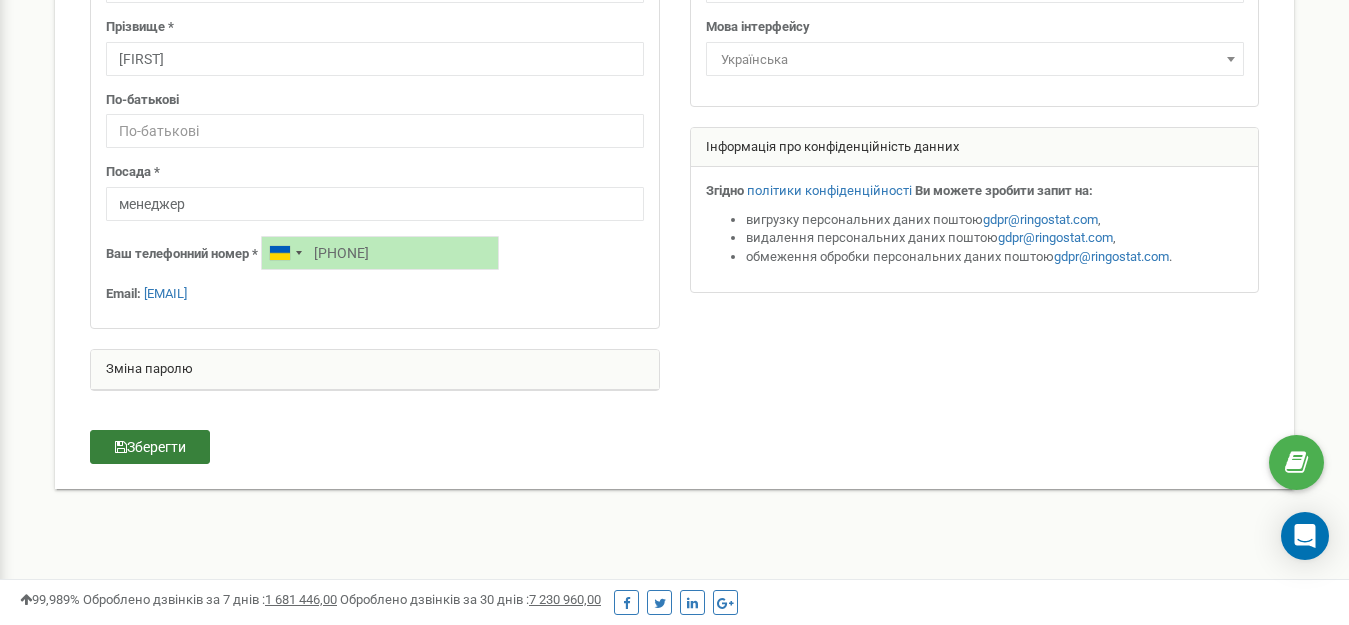 click on "Зберегти" at bounding box center [150, 447] 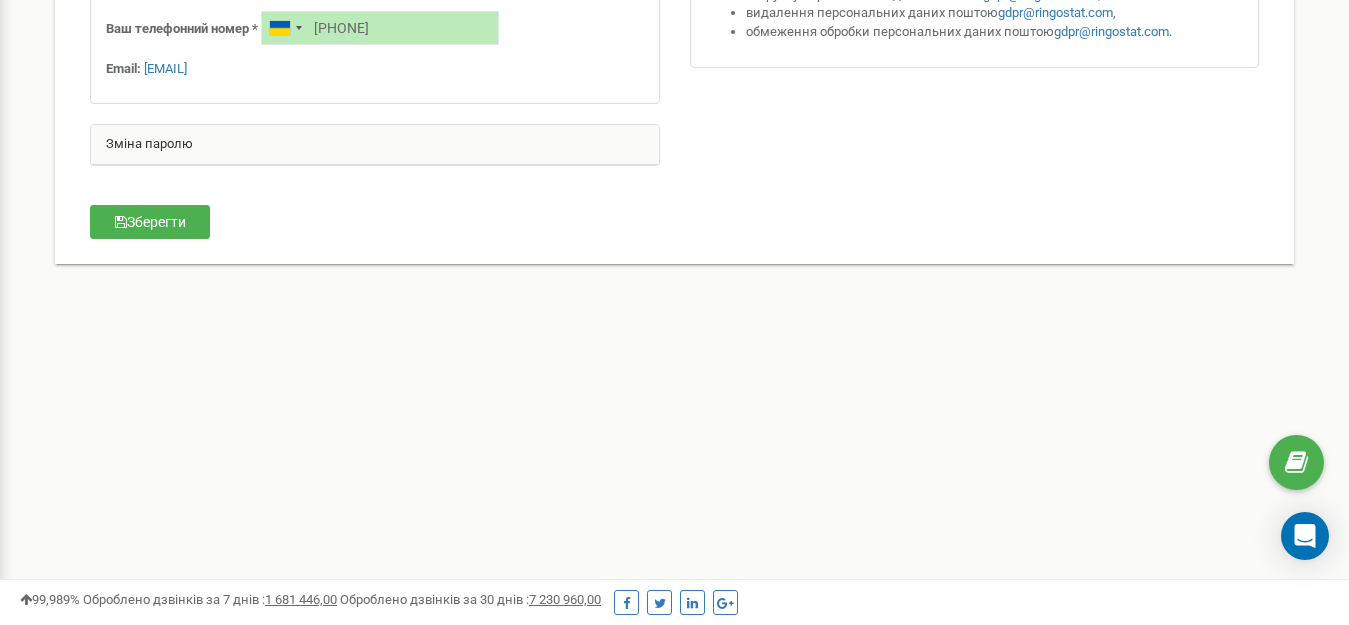 scroll, scrollTop: 0, scrollLeft: 0, axis: both 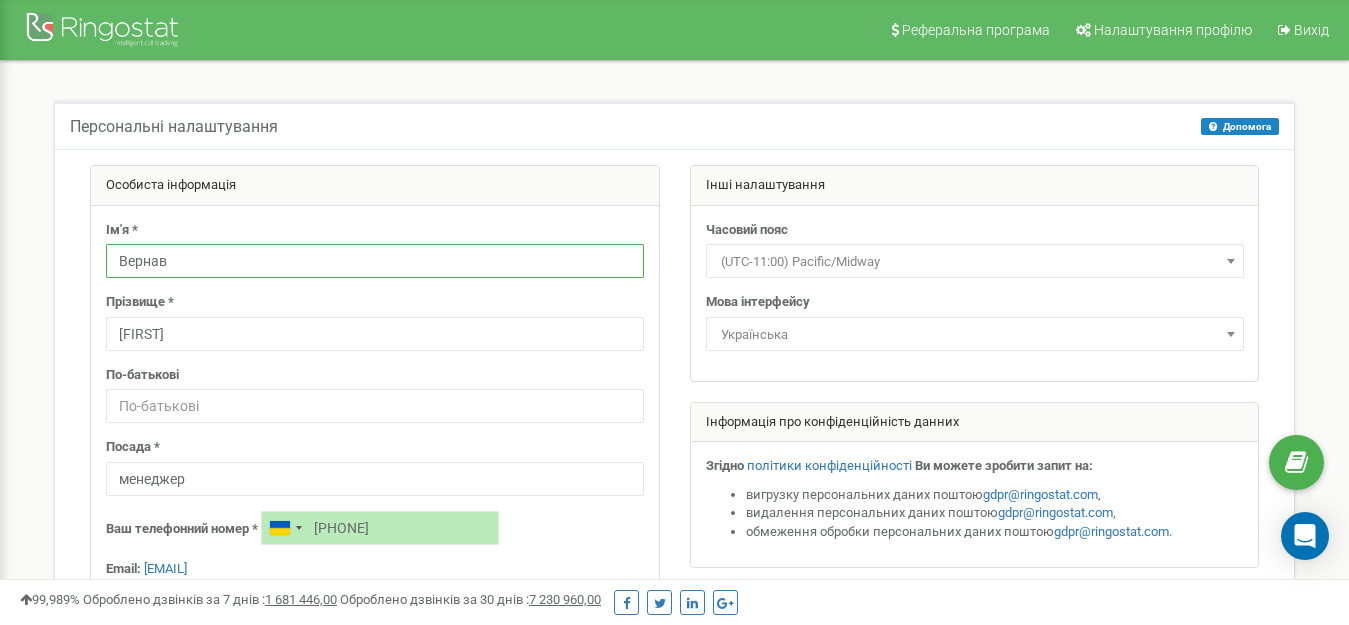 drag, startPoint x: 176, startPoint y: 263, endPoint x: 105, endPoint y: 246, distance: 73.00685 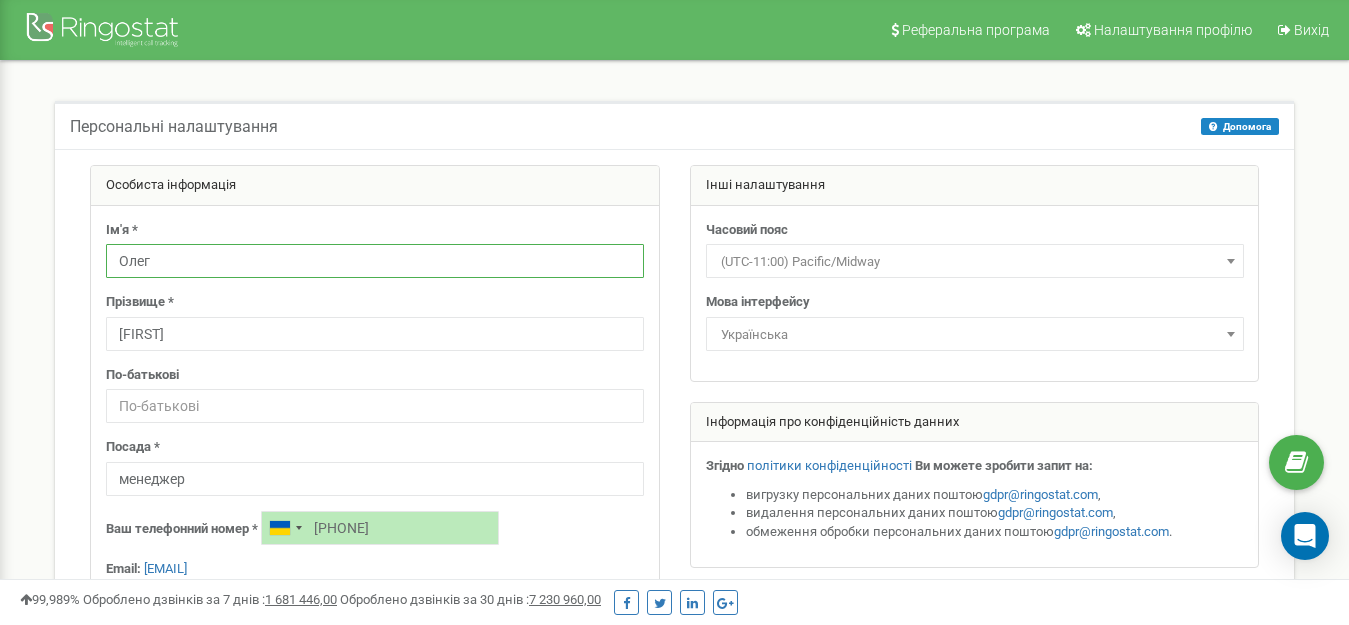 type on "0лег" 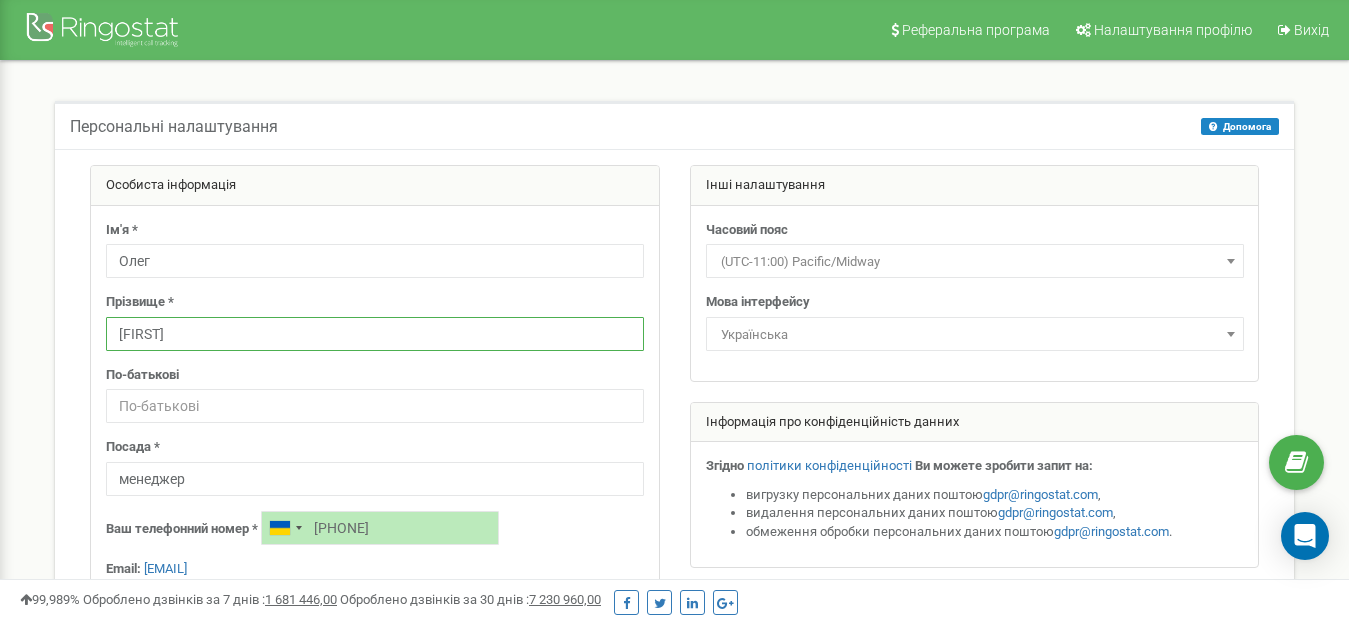 drag, startPoint x: 155, startPoint y: 331, endPoint x: 86, endPoint y: 350, distance: 71.568146 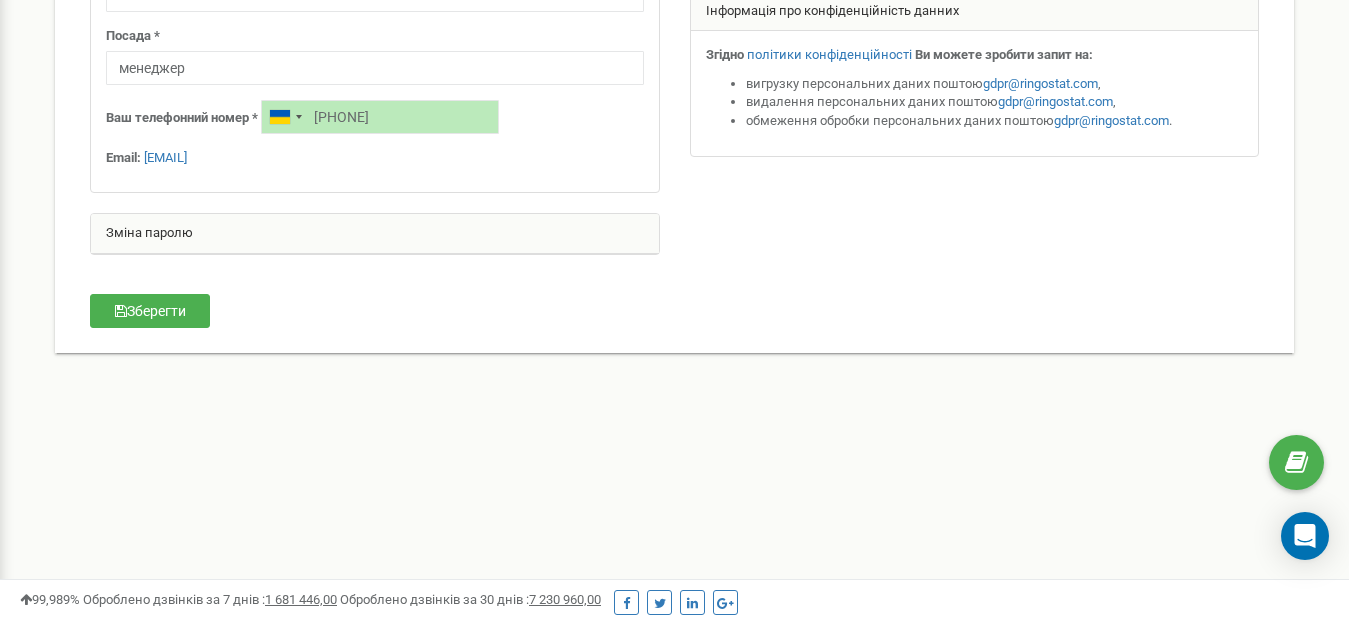 scroll, scrollTop: 575, scrollLeft: 0, axis: vertical 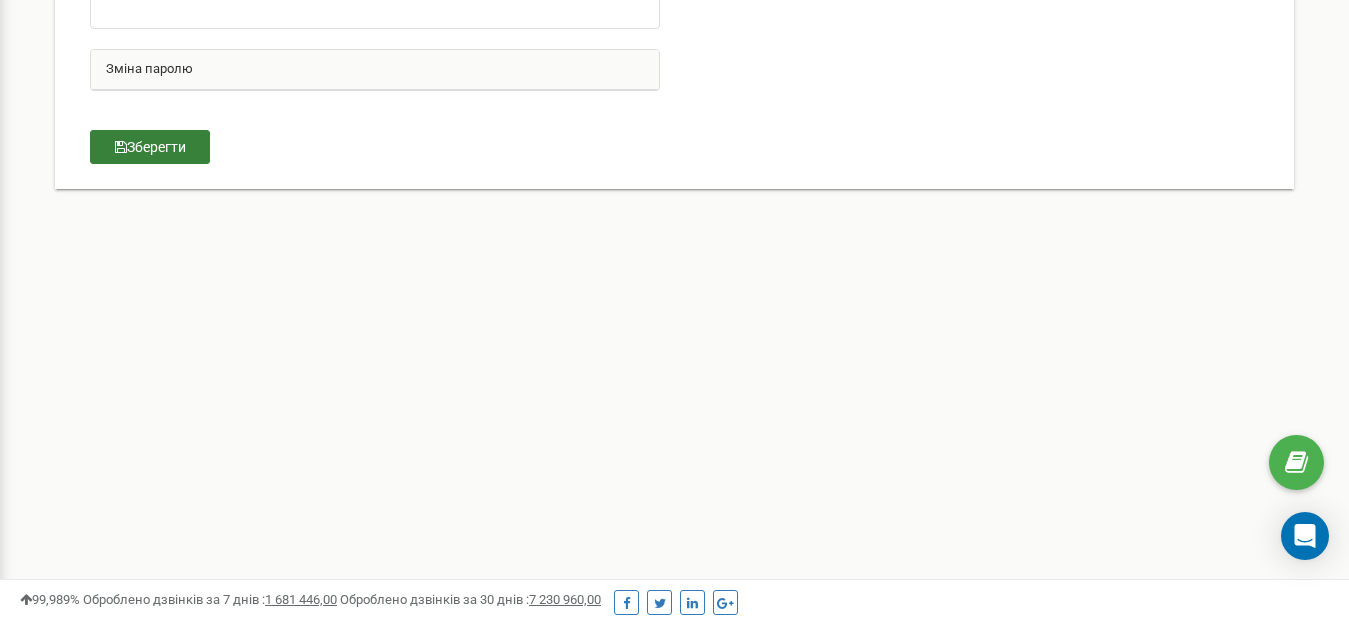 type on "Вернав" 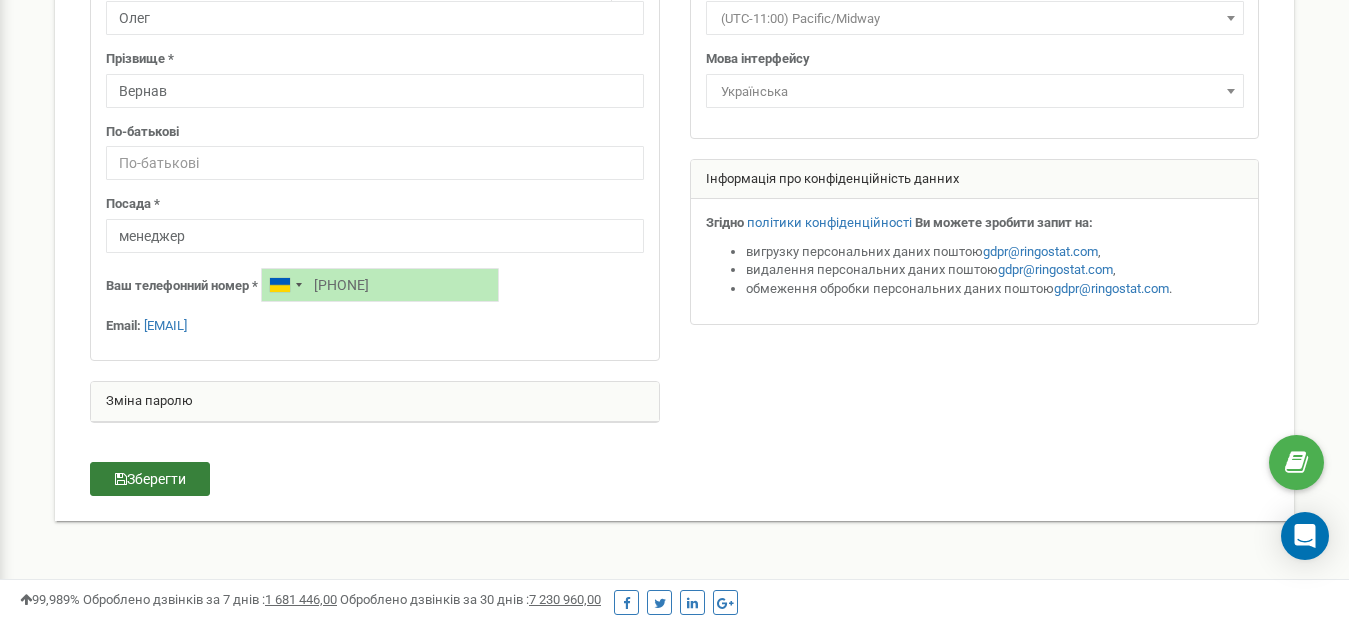 scroll, scrollTop: 208, scrollLeft: 0, axis: vertical 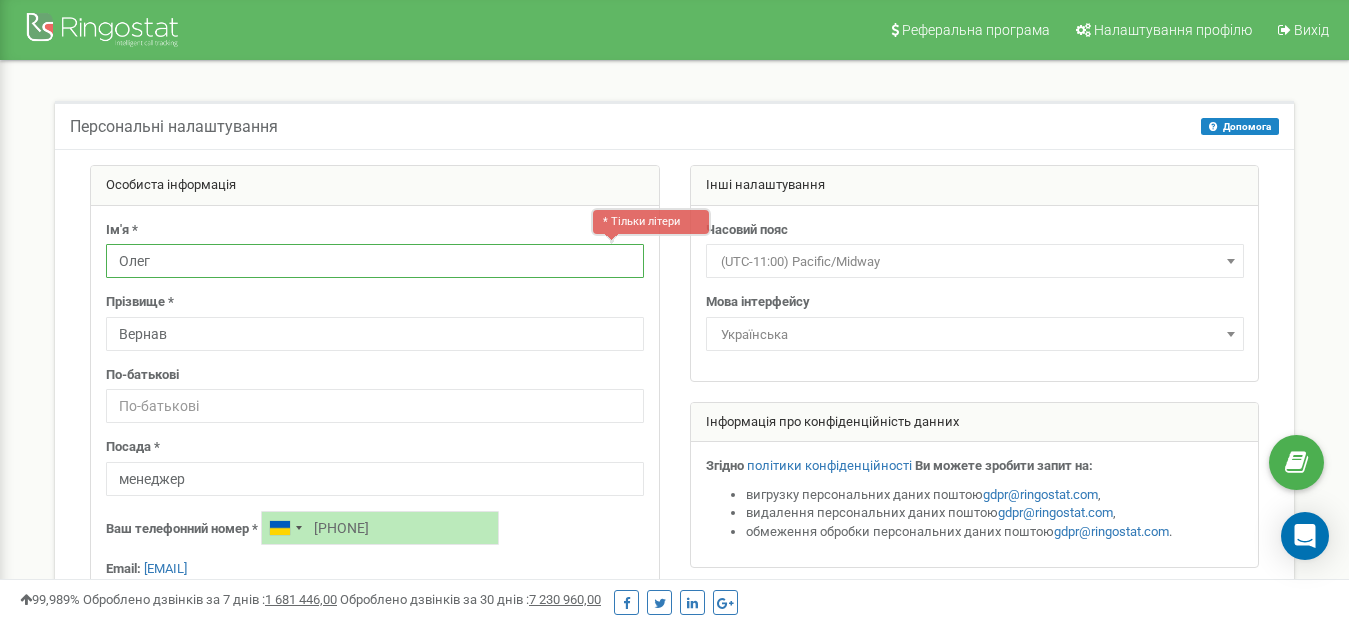 click on "0лег" at bounding box center [375, 261] 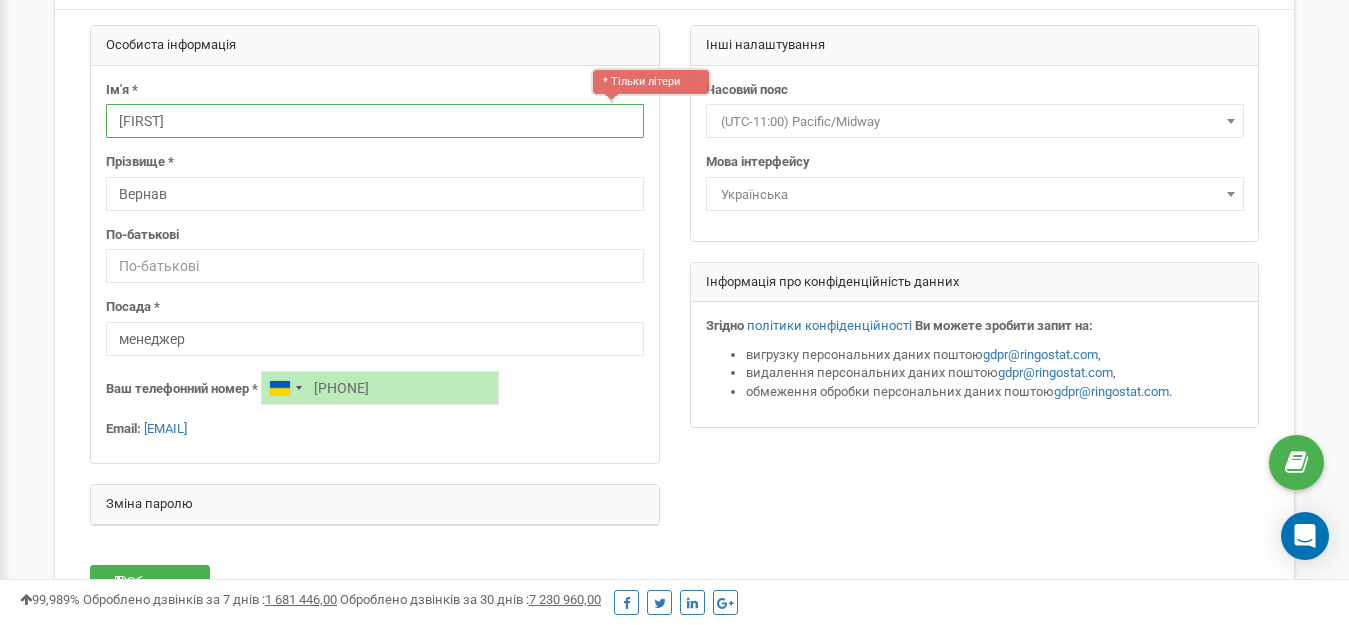 scroll, scrollTop: 575, scrollLeft: 0, axis: vertical 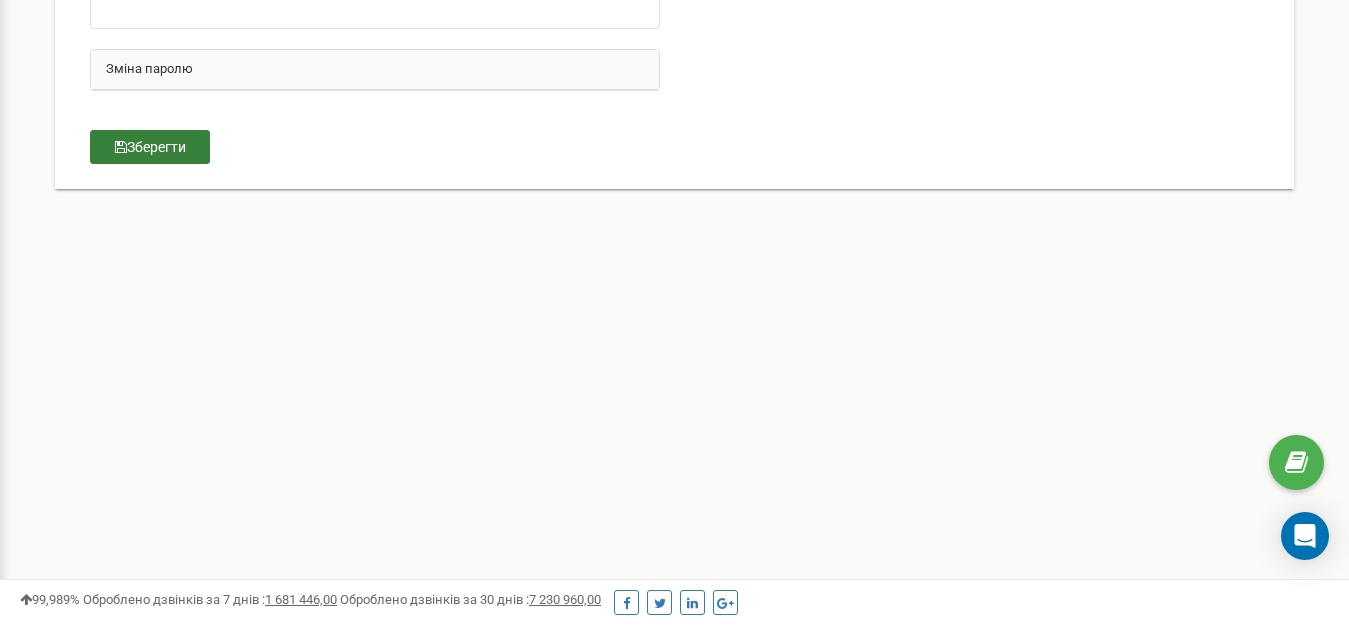type on "Олег" 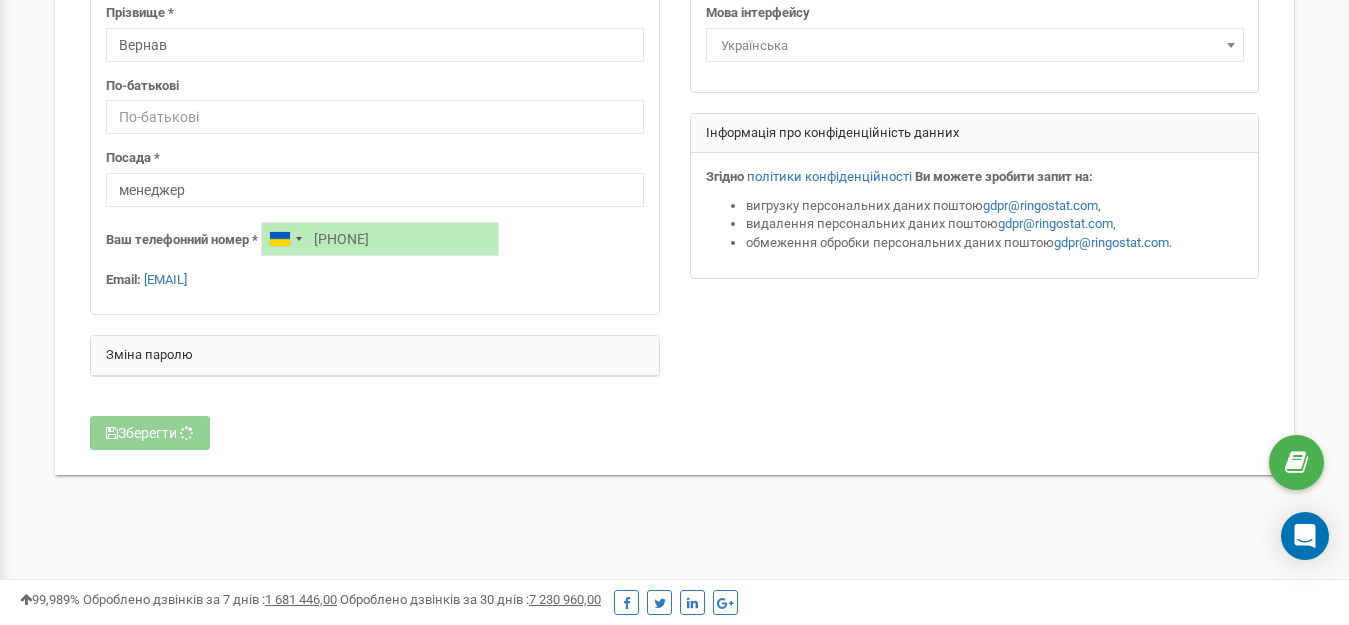 scroll, scrollTop: 0, scrollLeft: 0, axis: both 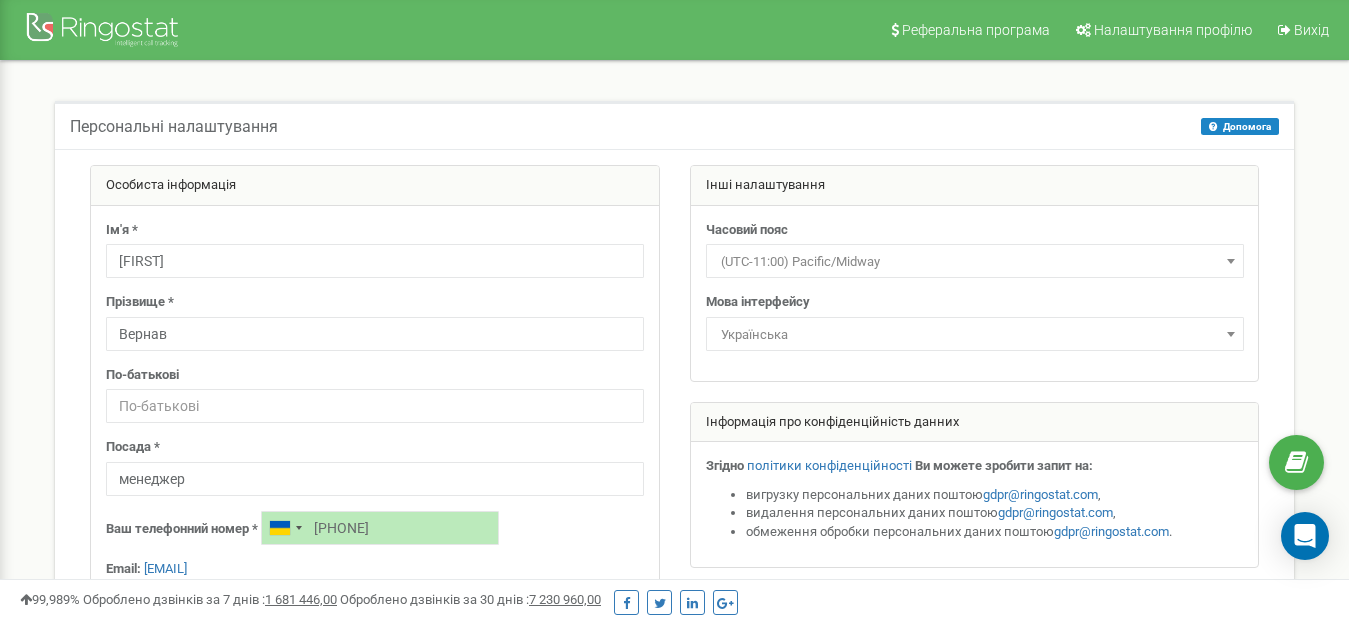 click on "Особиста інформація" at bounding box center [375, 186] 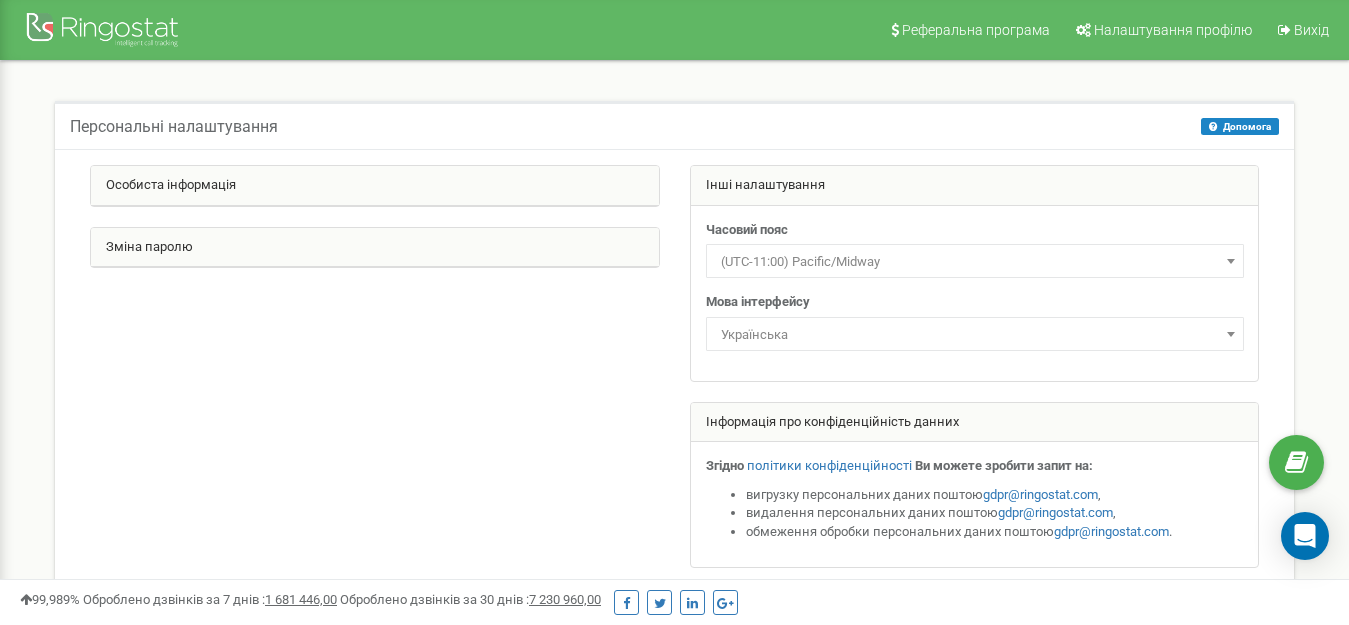 click on "Особиста інформація" at bounding box center (375, 186) 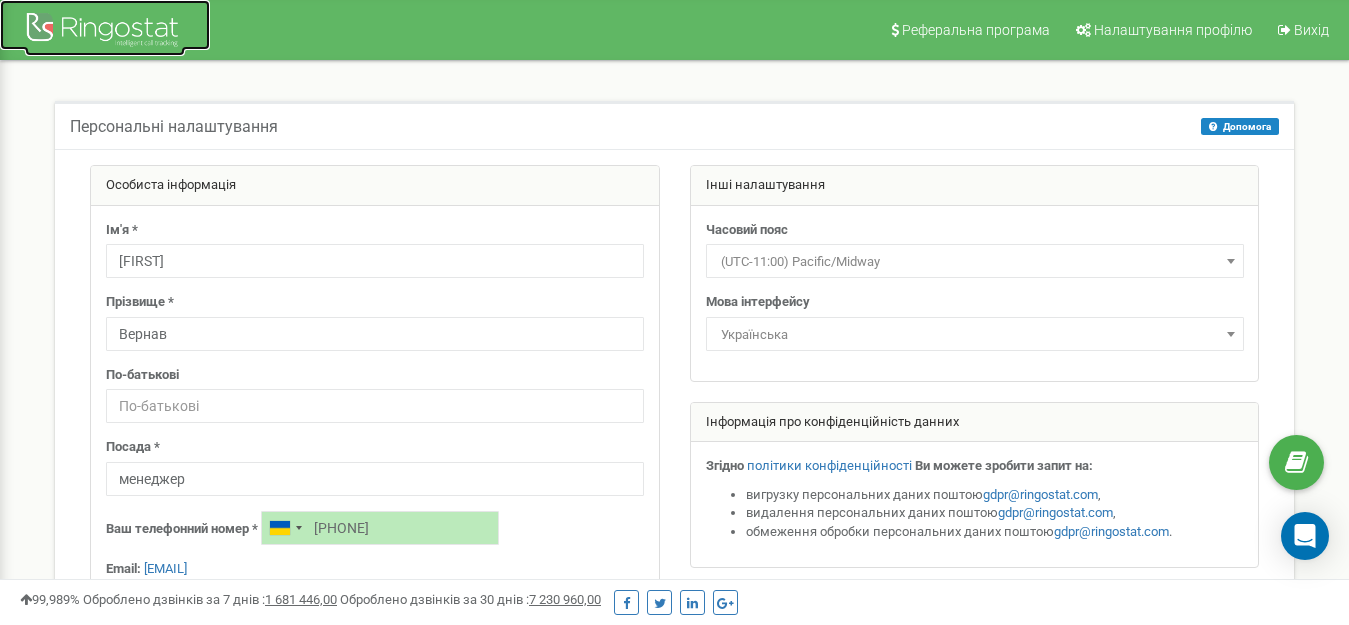click at bounding box center (105, 32) 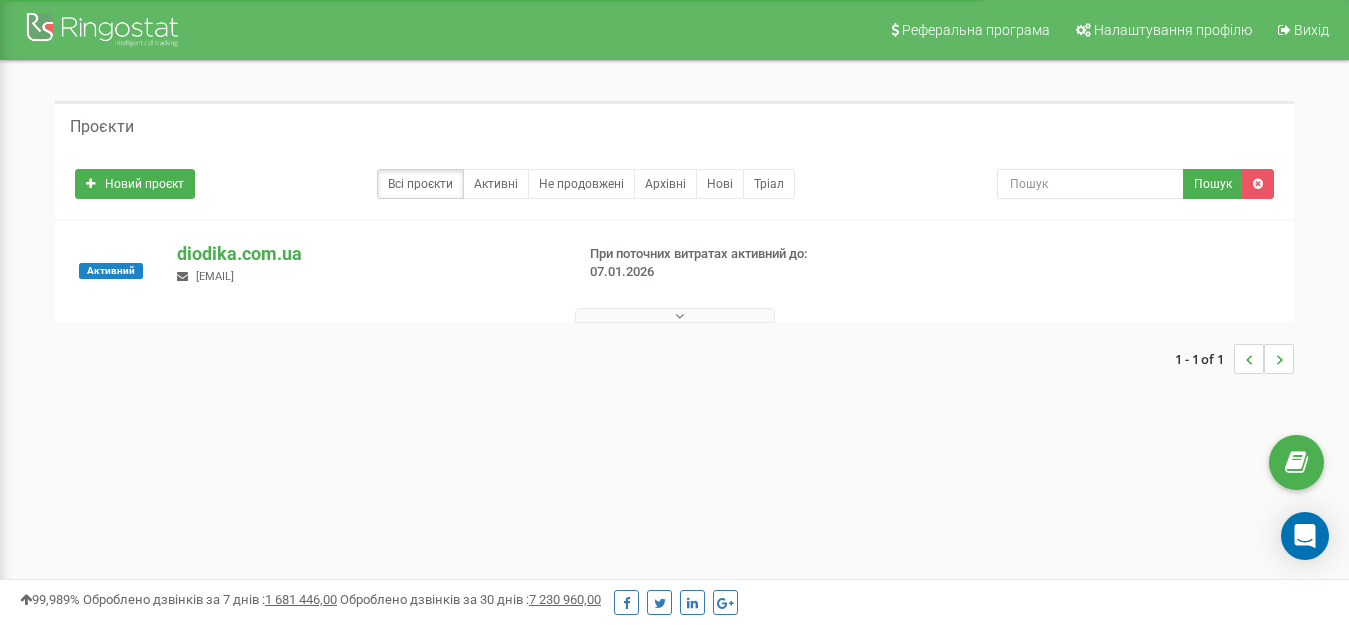 scroll, scrollTop: 0, scrollLeft: 0, axis: both 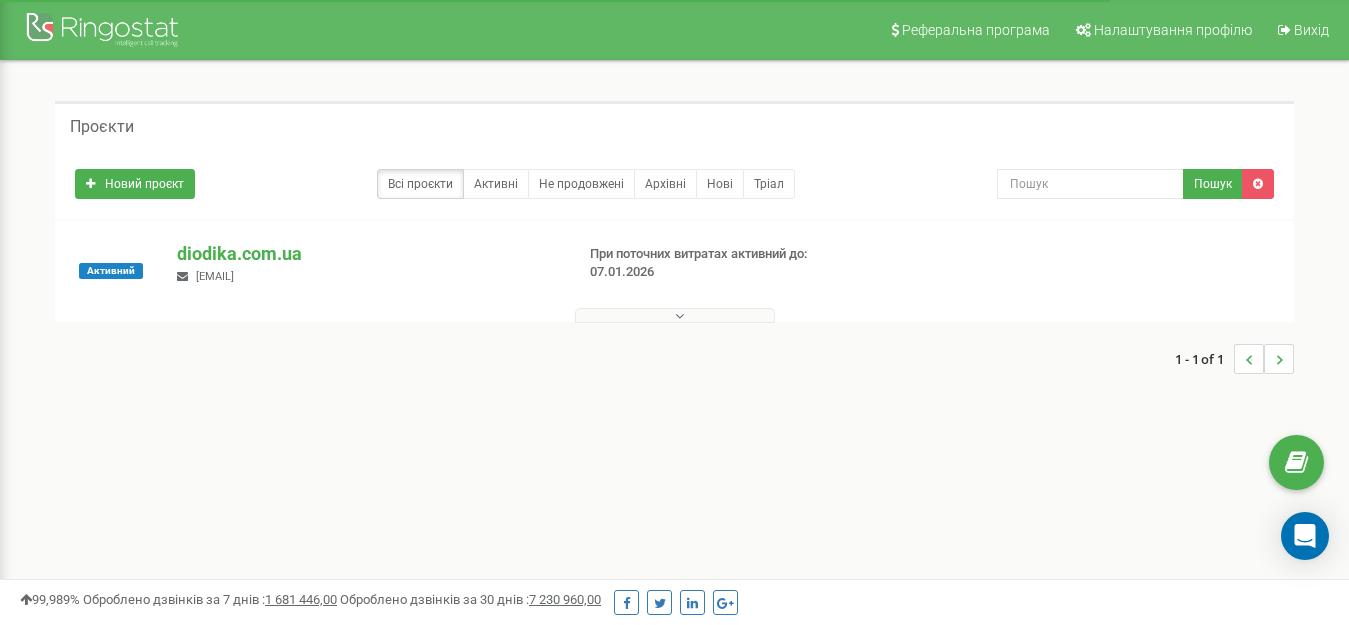click 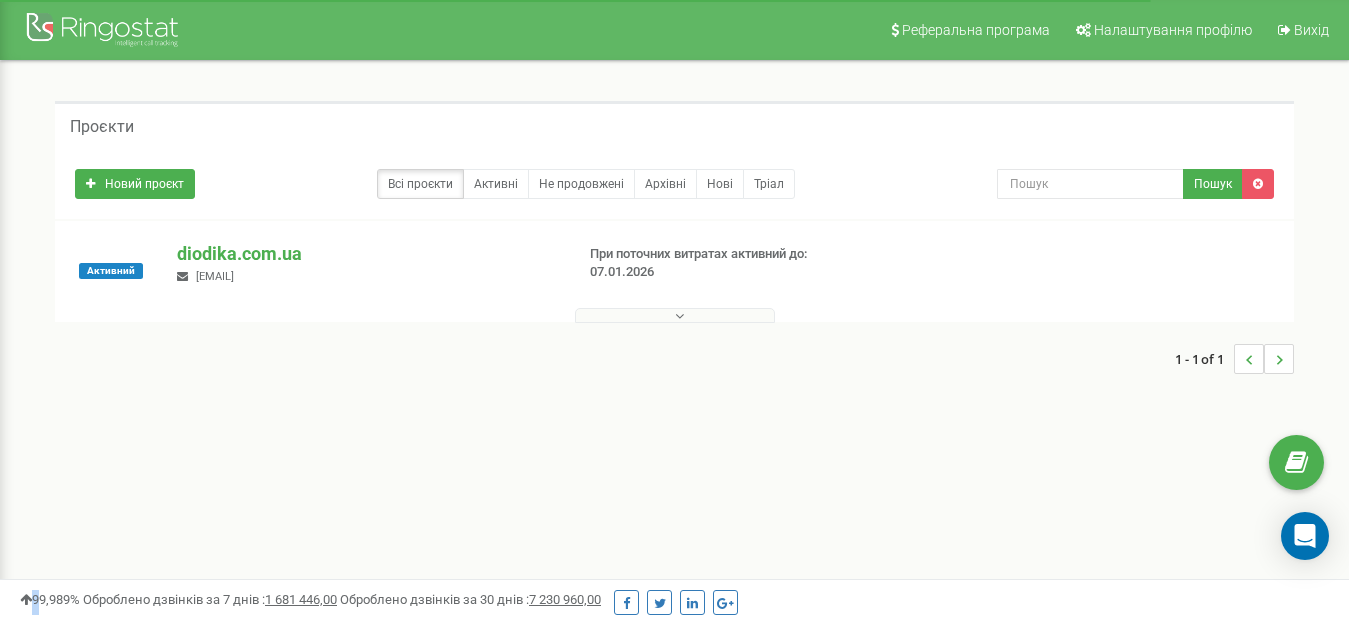 click 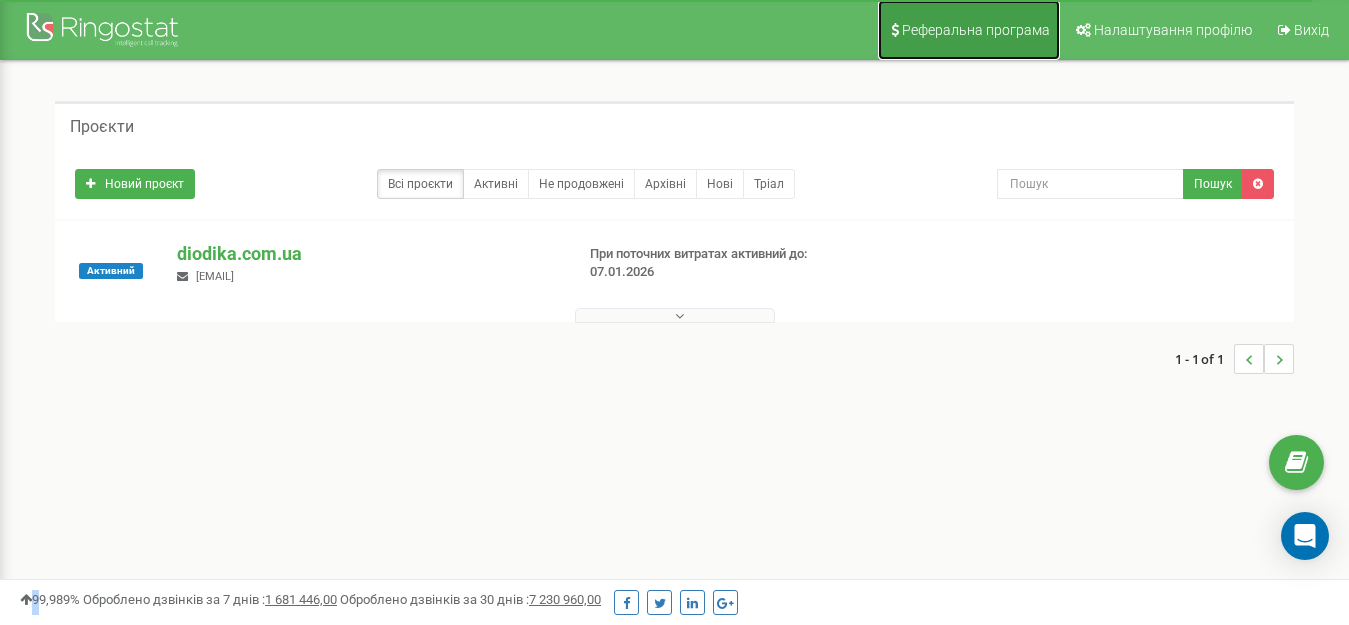 click on "Реферальна програма" at bounding box center (976, 30) 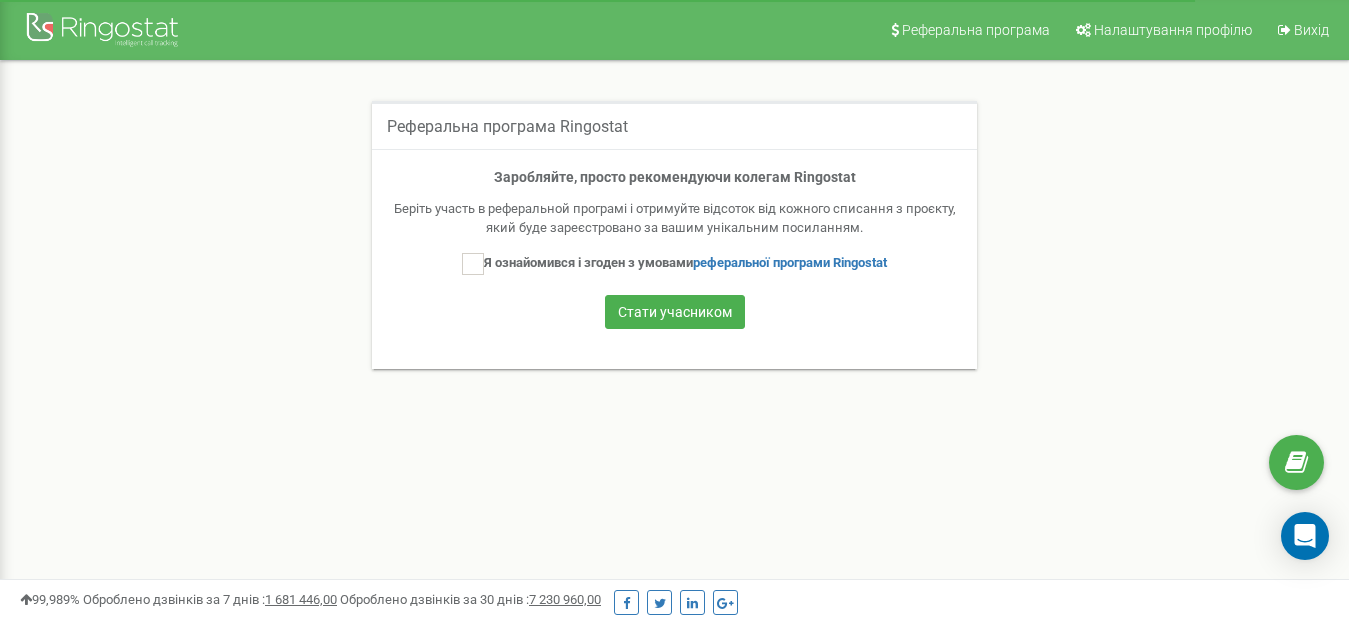 scroll, scrollTop: 0, scrollLeft: 0, axis: both 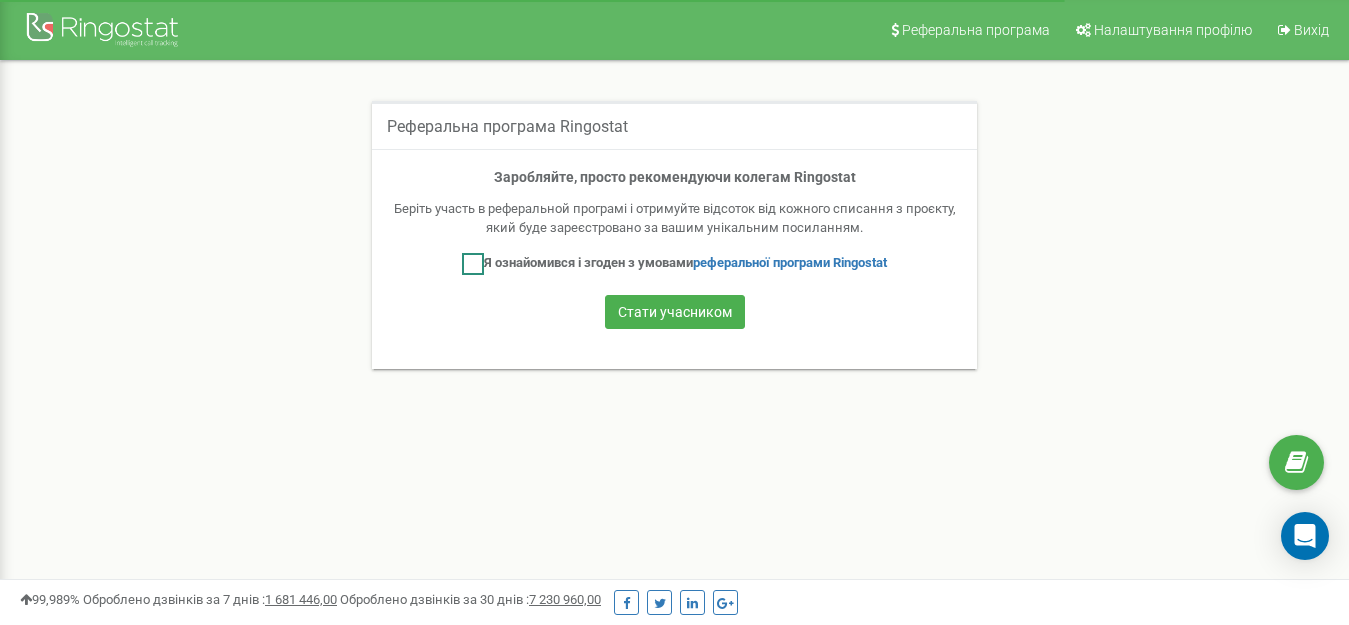 click at bounding box center [473, 264] 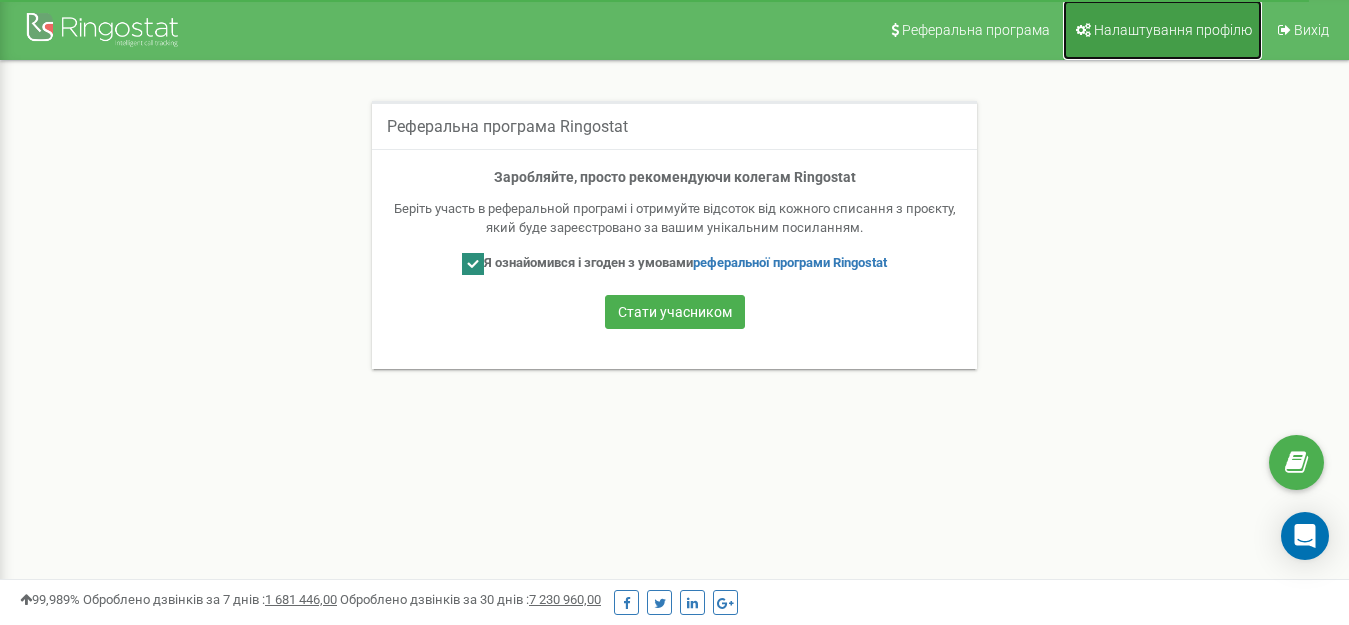 click on "Налаштування профілю" at bounding box center [1173, 30] 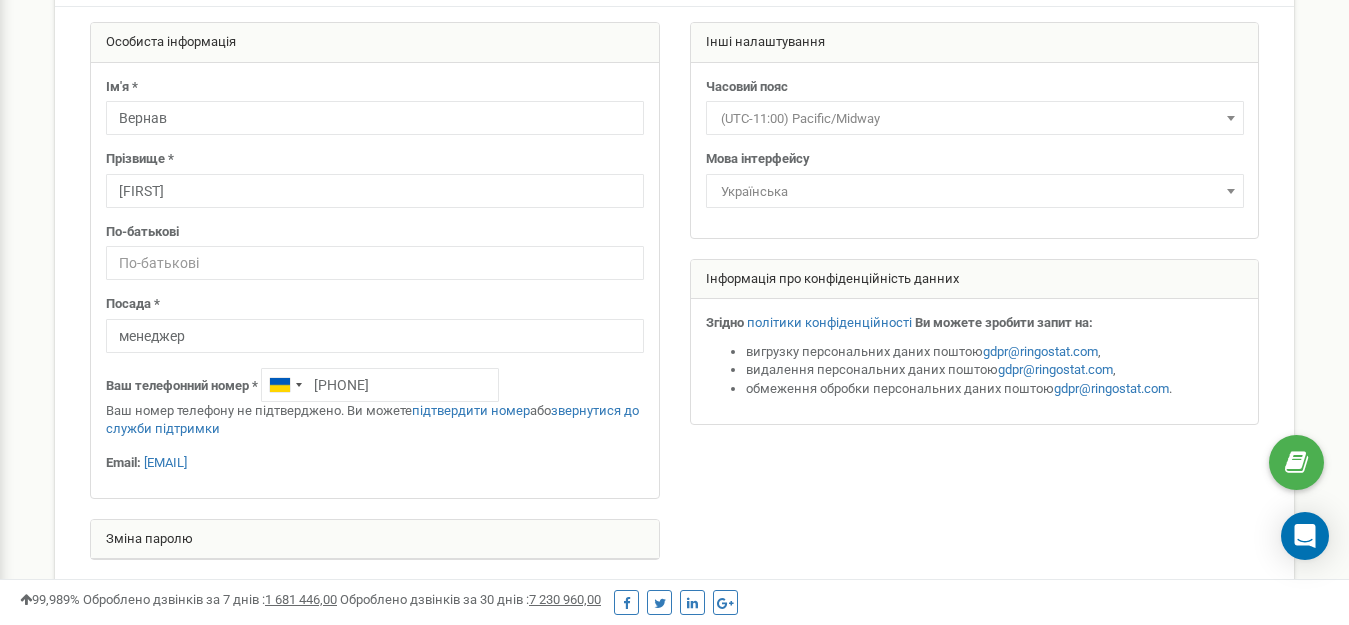 scroll, scrollTop: 100, scrollLeft: 0, axis: vertical 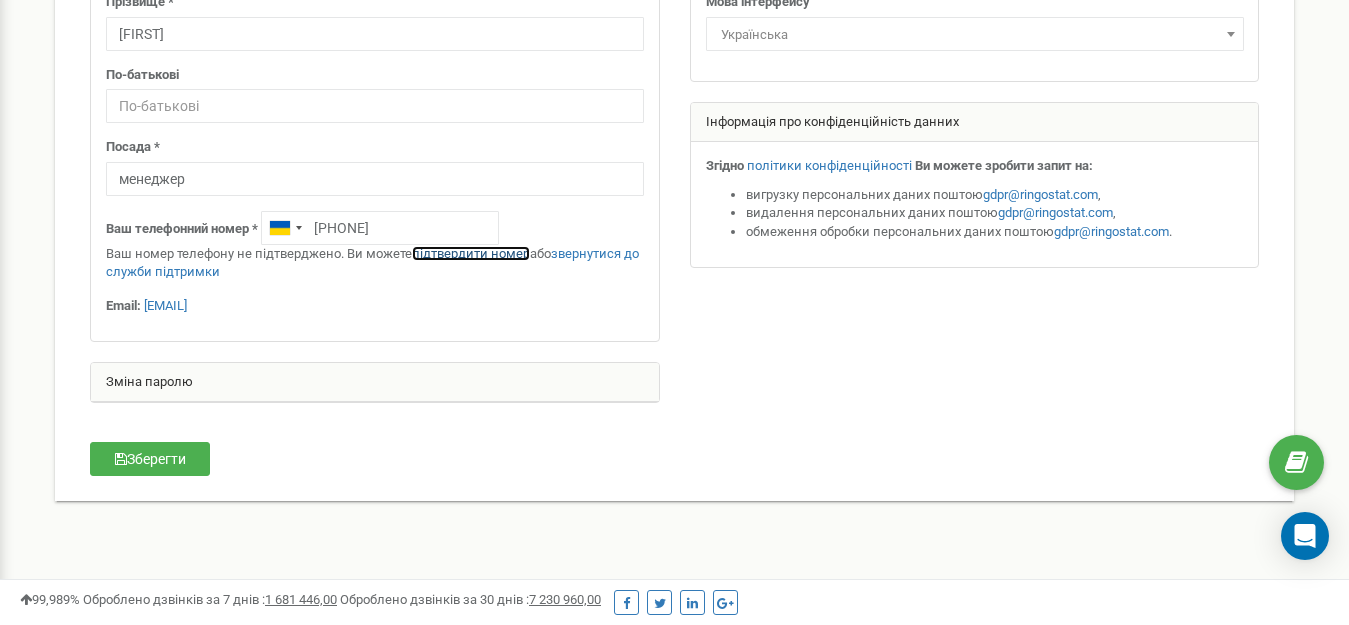 click on "підтвердити номер" at bounding box center [471, 253] 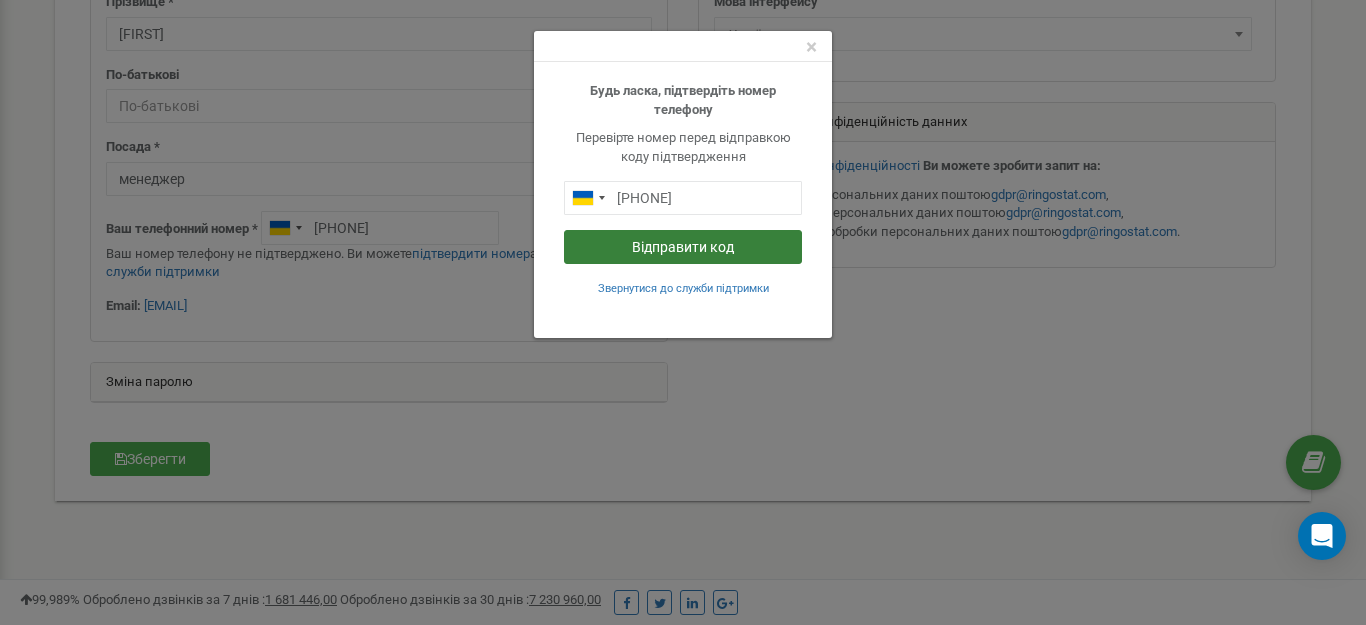 click on "Відправити код" at bounding box center (683, 247) 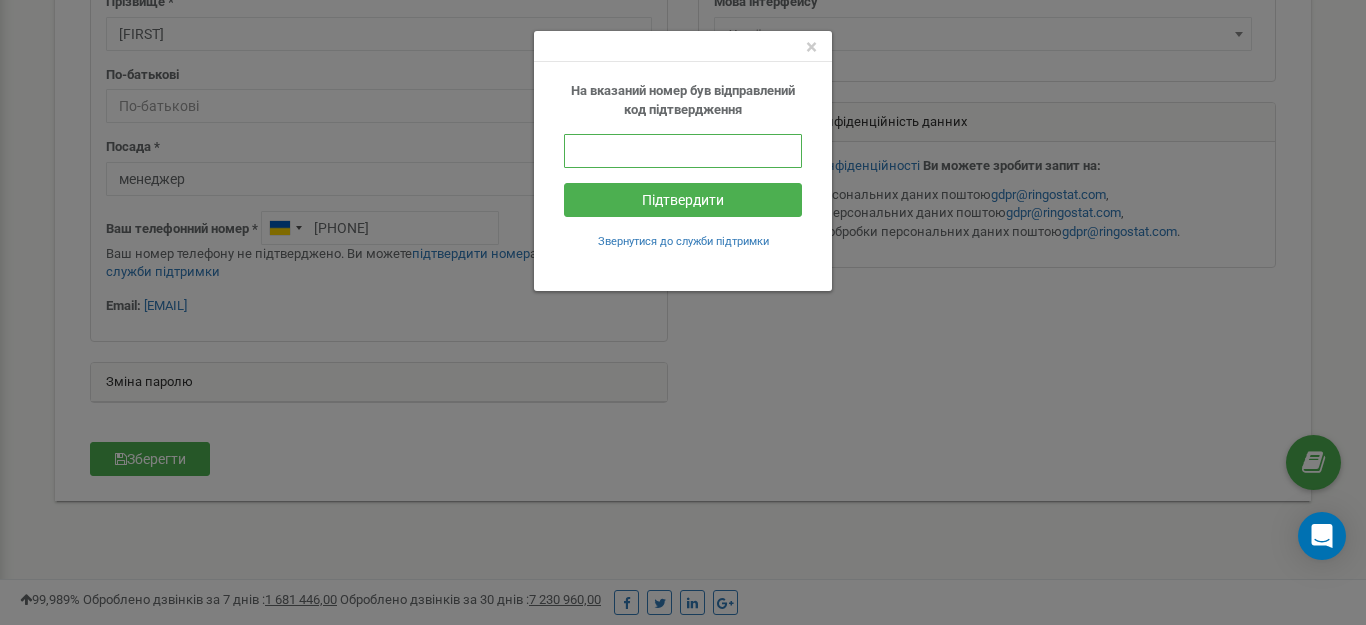 click at bounding box center [683, 151] 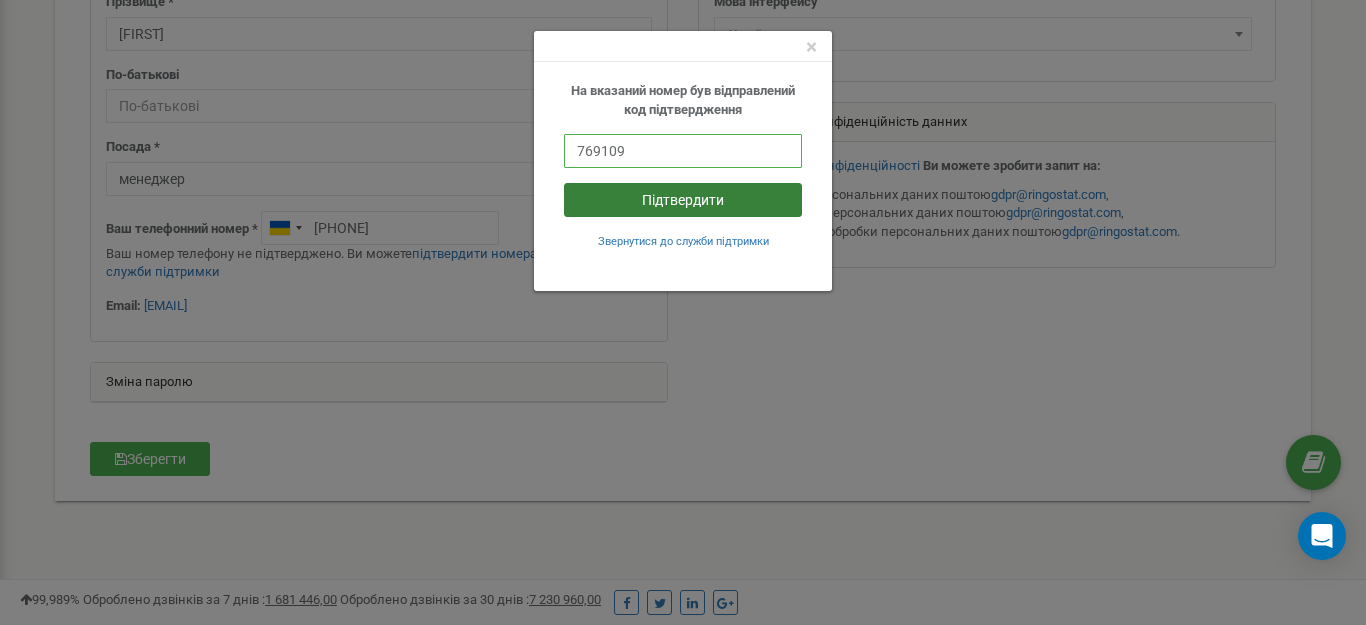 type on "769109" 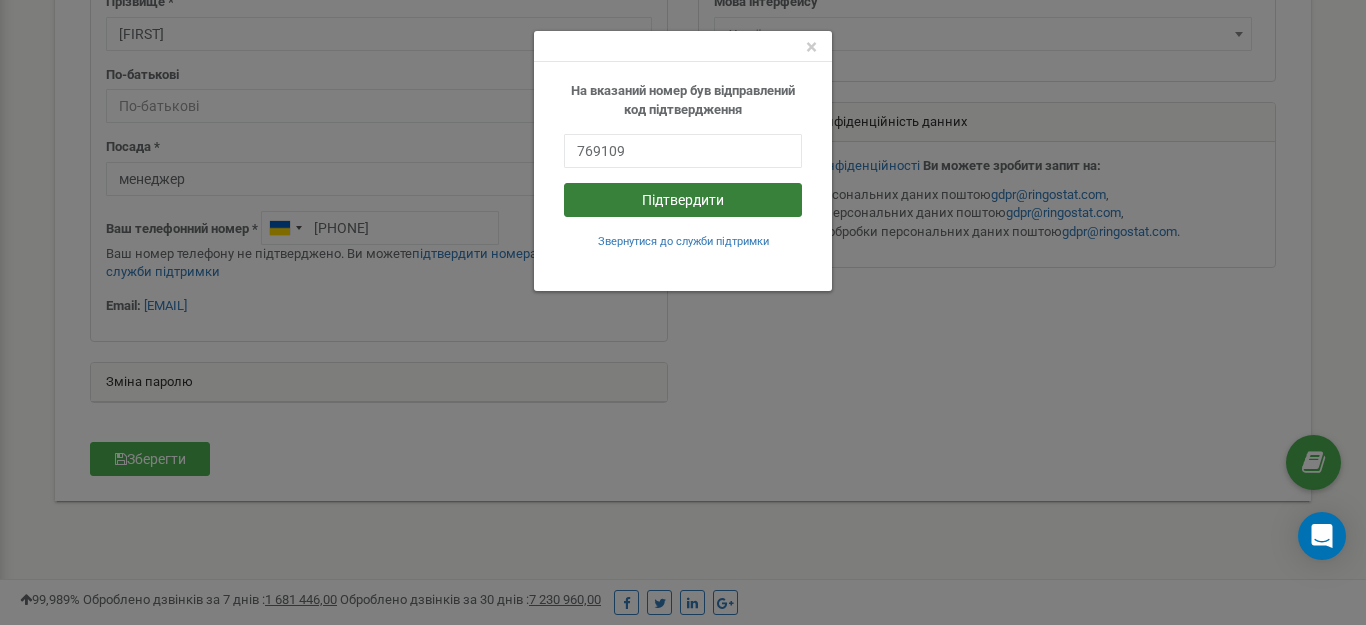 click on "Підтвердити" at bounding box center (683, 200) 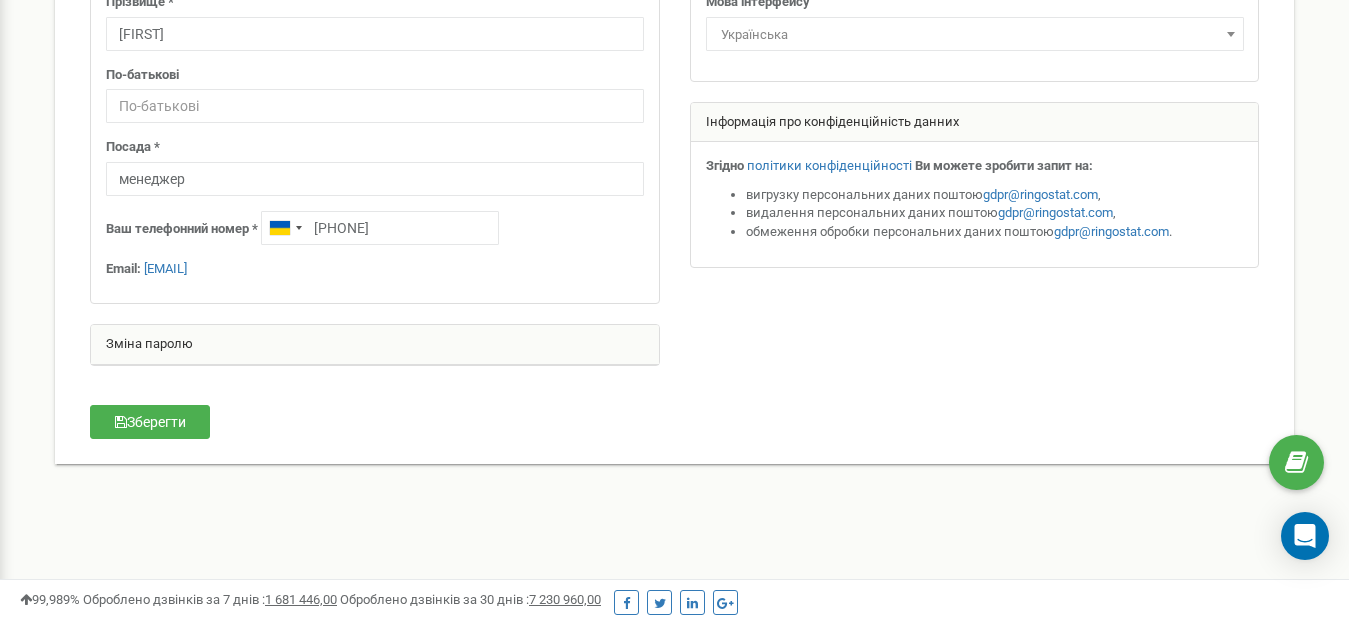 scroll, scrollTop: 0, scrollLeft: 0, axis: both 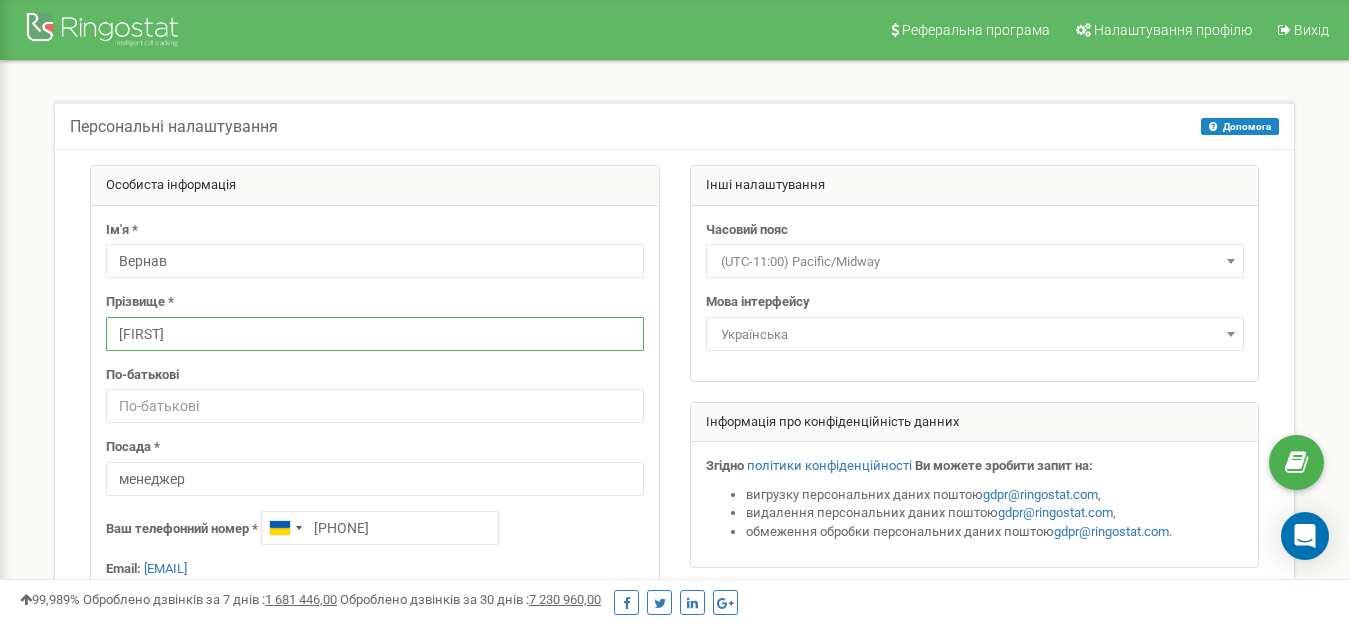 drag, startPoint x: 163, startPoint y: 340, endPoint x: 105, endPoint y: 332, distance: 58.549126 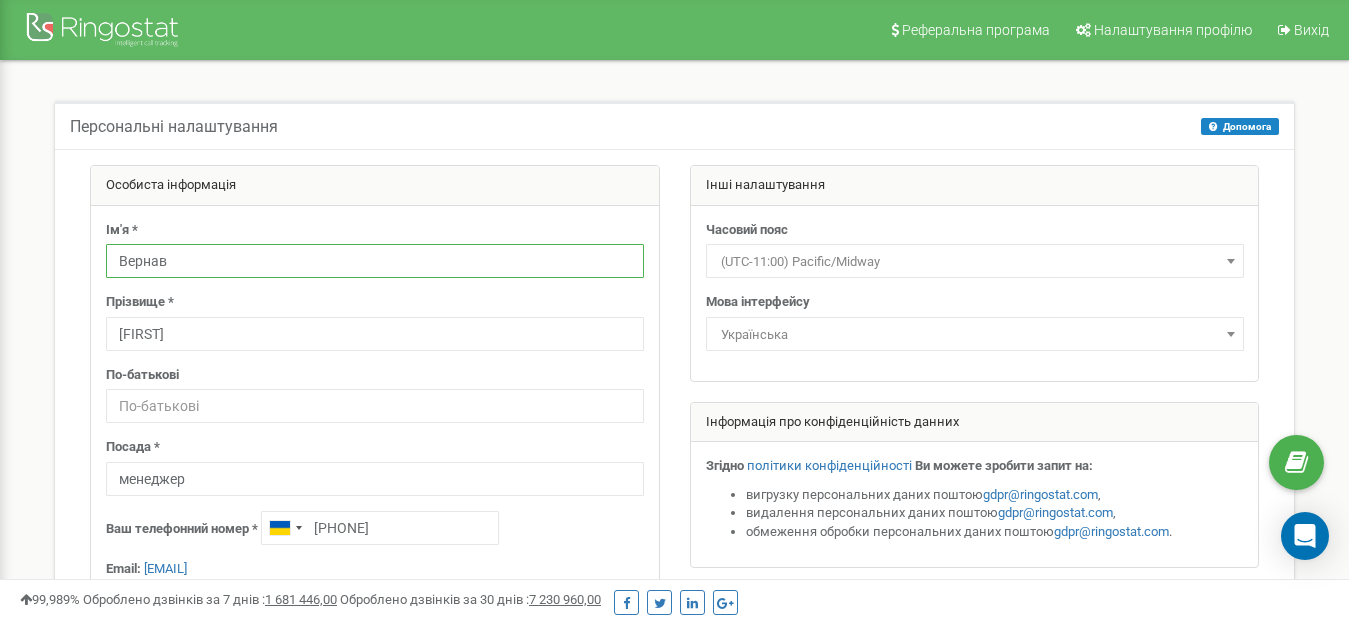 drag, startPoint x: 147, startPoint y: 266, endPoint x: 181, endPoint y: 256, distance: 35.44009 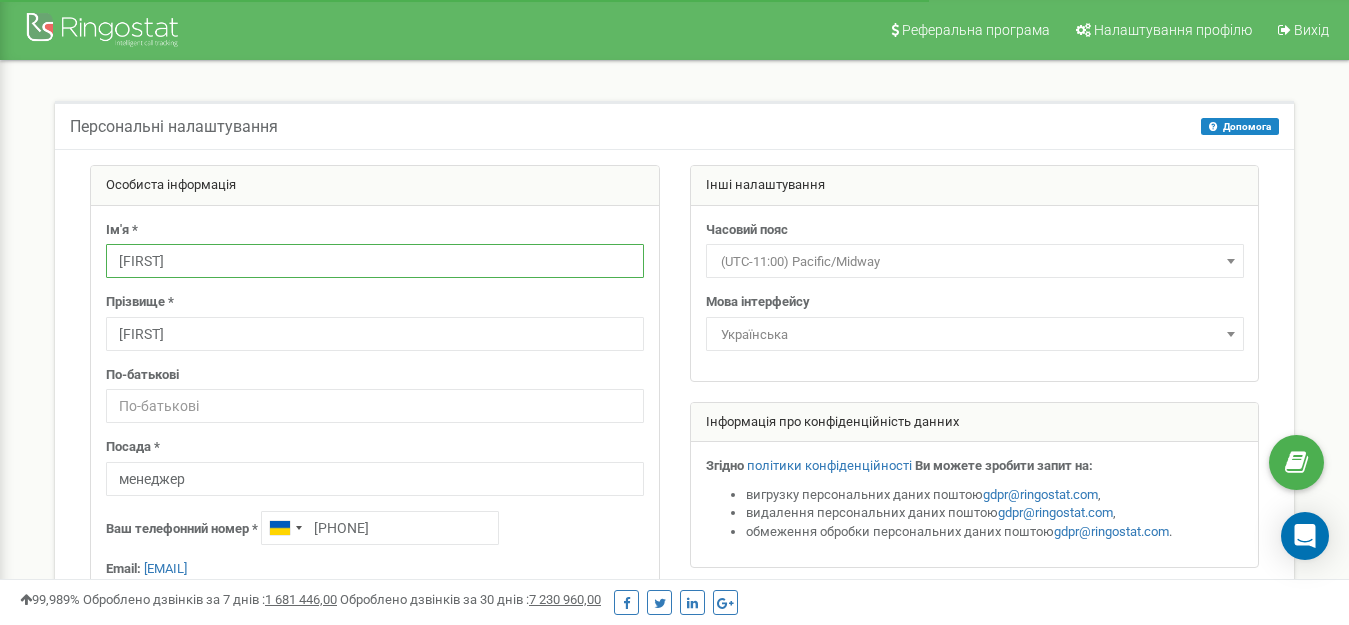 type on "Олег" 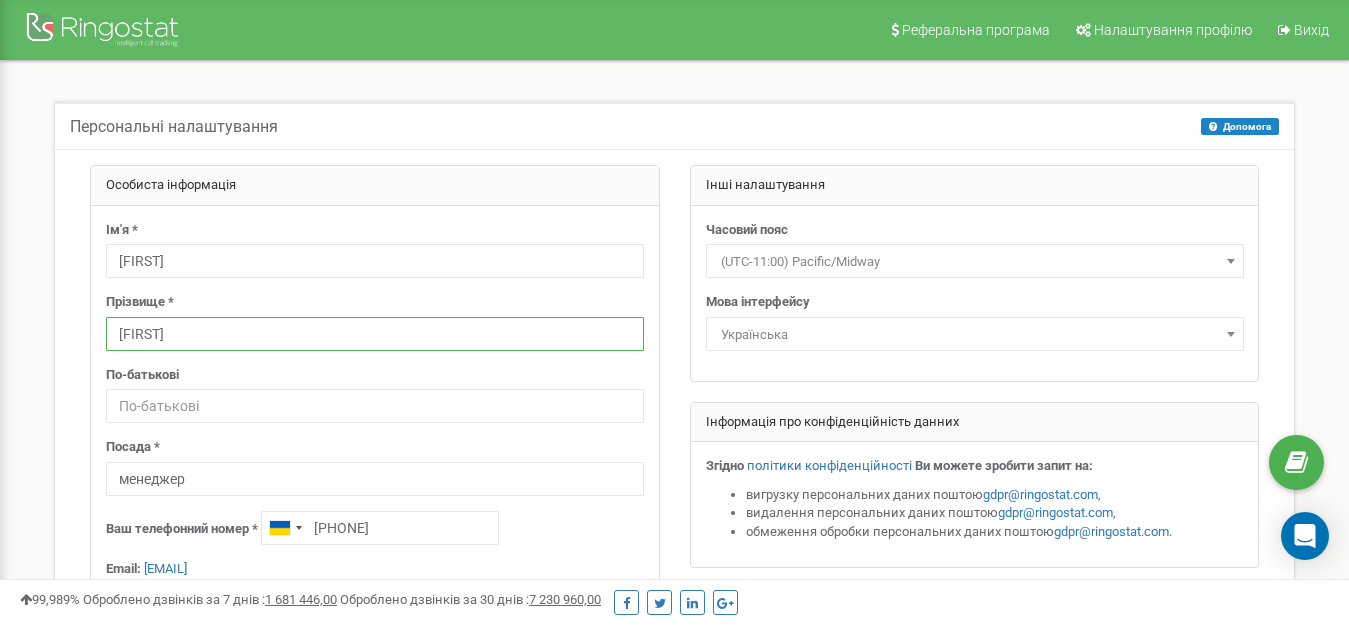 drag, startPoint x: 131, startPoint y: 328, endPoint x: 102, endPoint y: 330, distance: 29.068884 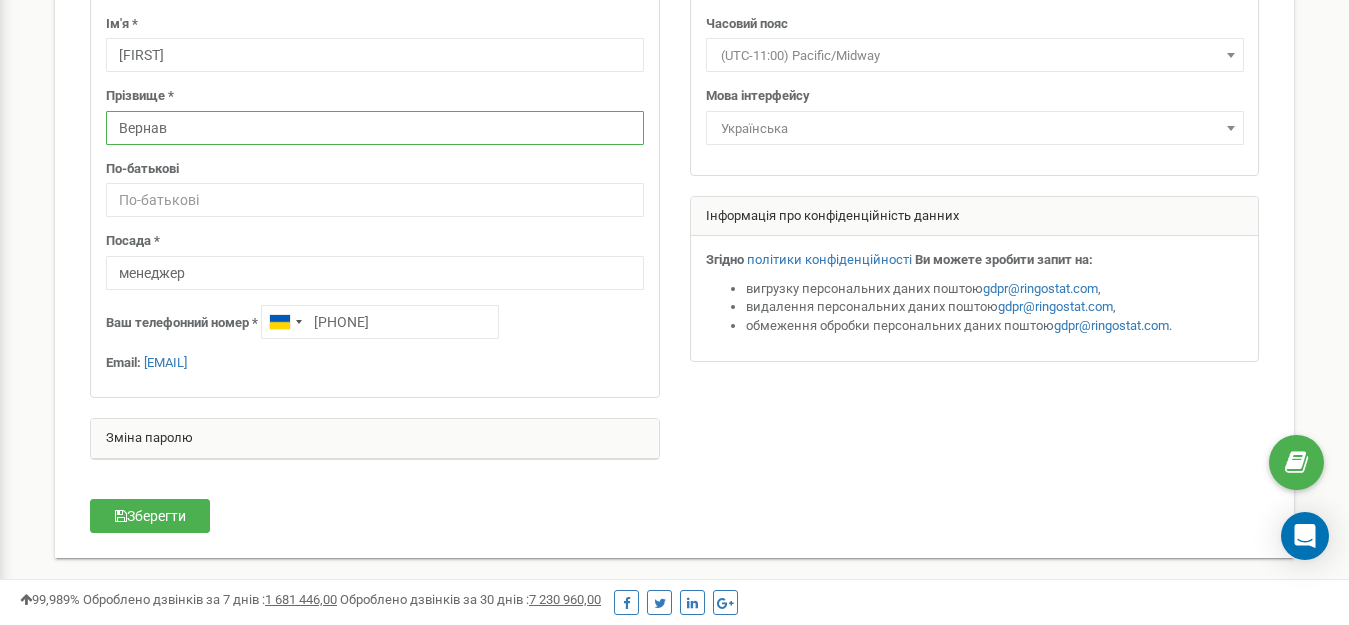 scroll, scrollTop: 400, scrollLeft: 0, axis: vertical 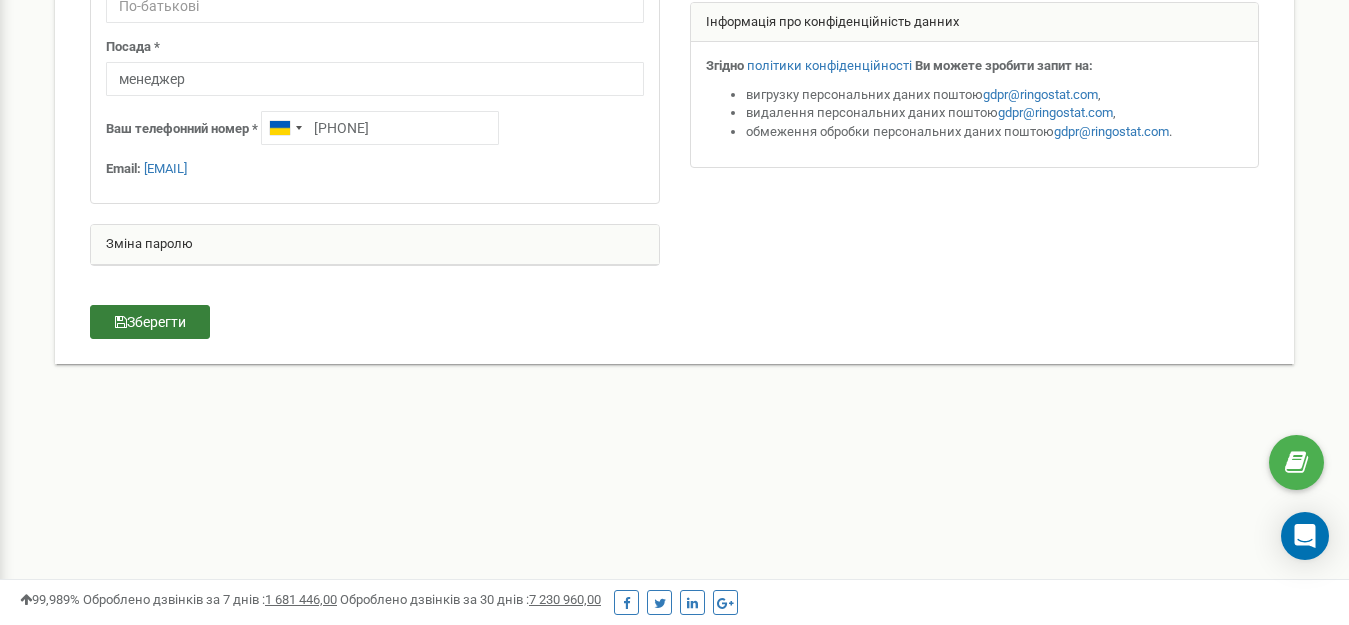 type on "Вернав" 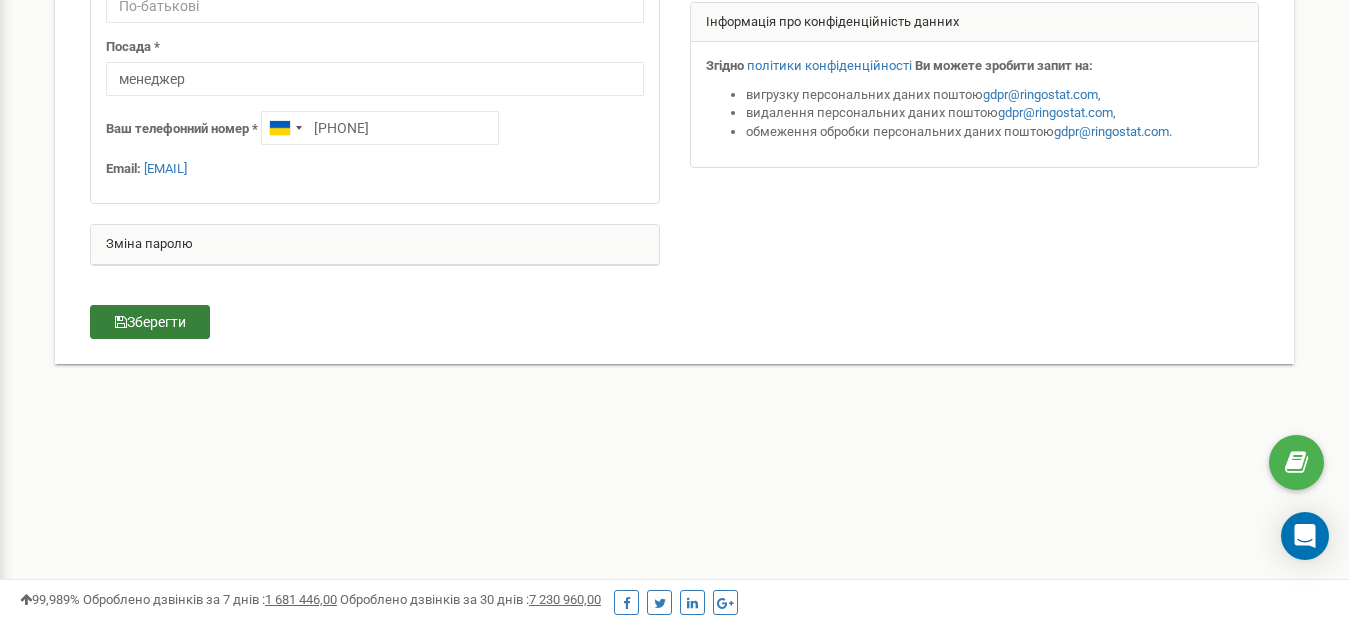 click on "Зберегти" at bounding box center (150, 322) 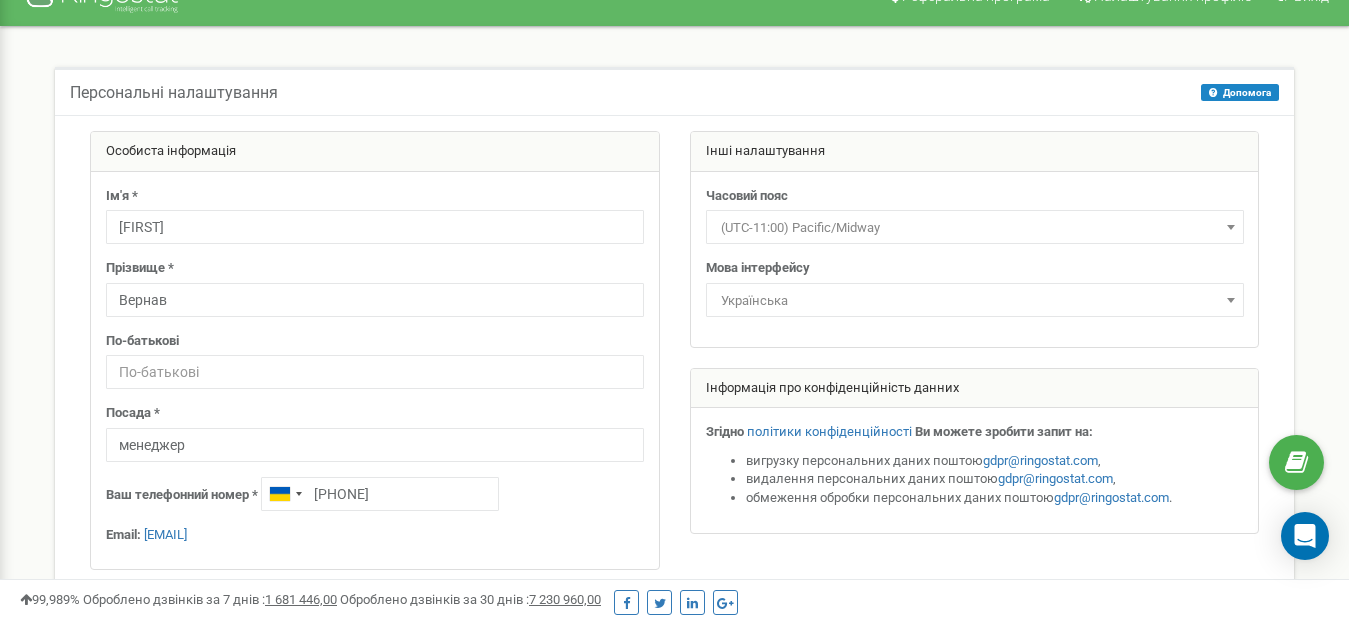 scroll, scrollTop: 0, scrollLeft: 0, axis: both 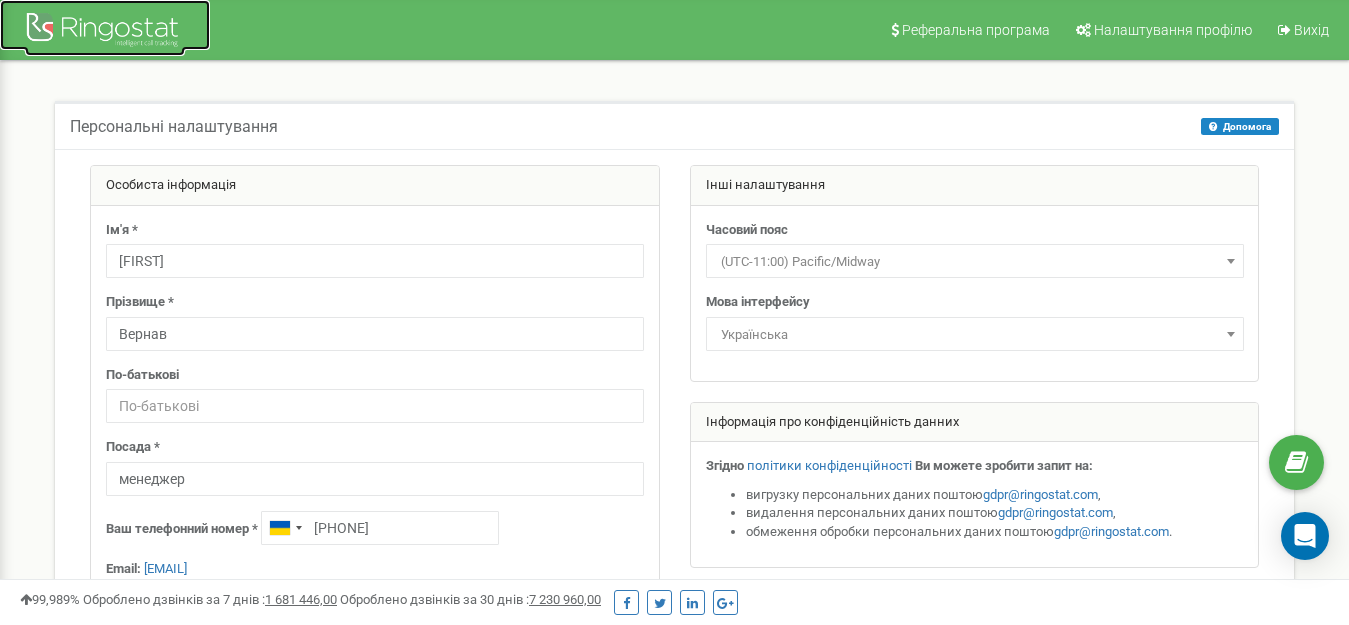 click at bounding box center (105, 32) 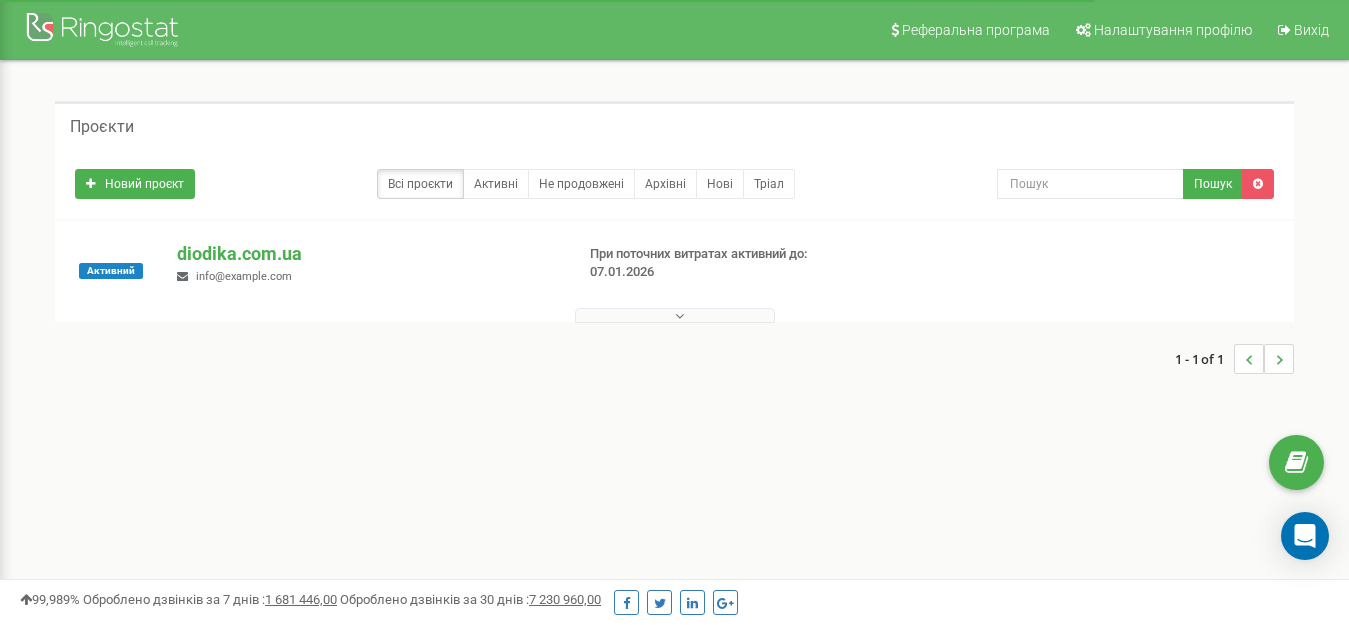 scroll, scrollTop: 0, scrollLeft: 0, axis: both 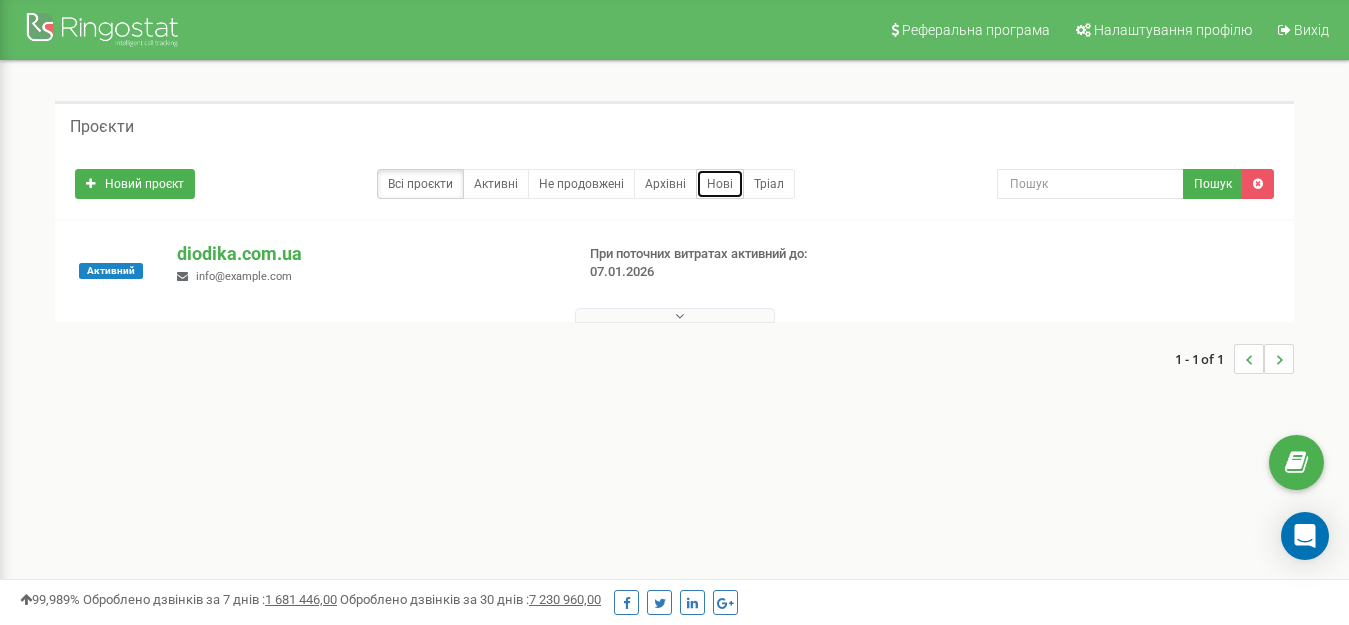 click on "Нові" at bounding box center [720, 184] 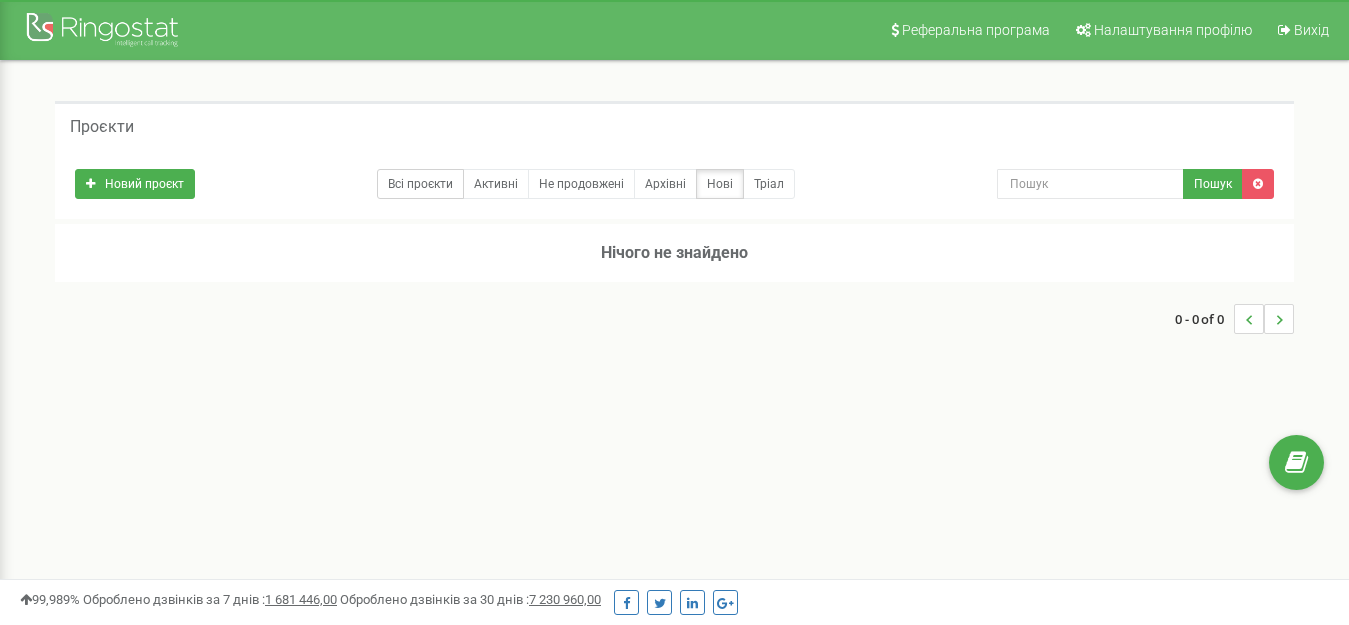 scroll, scrollTop: 0, scrollLeft: 0, axis: both 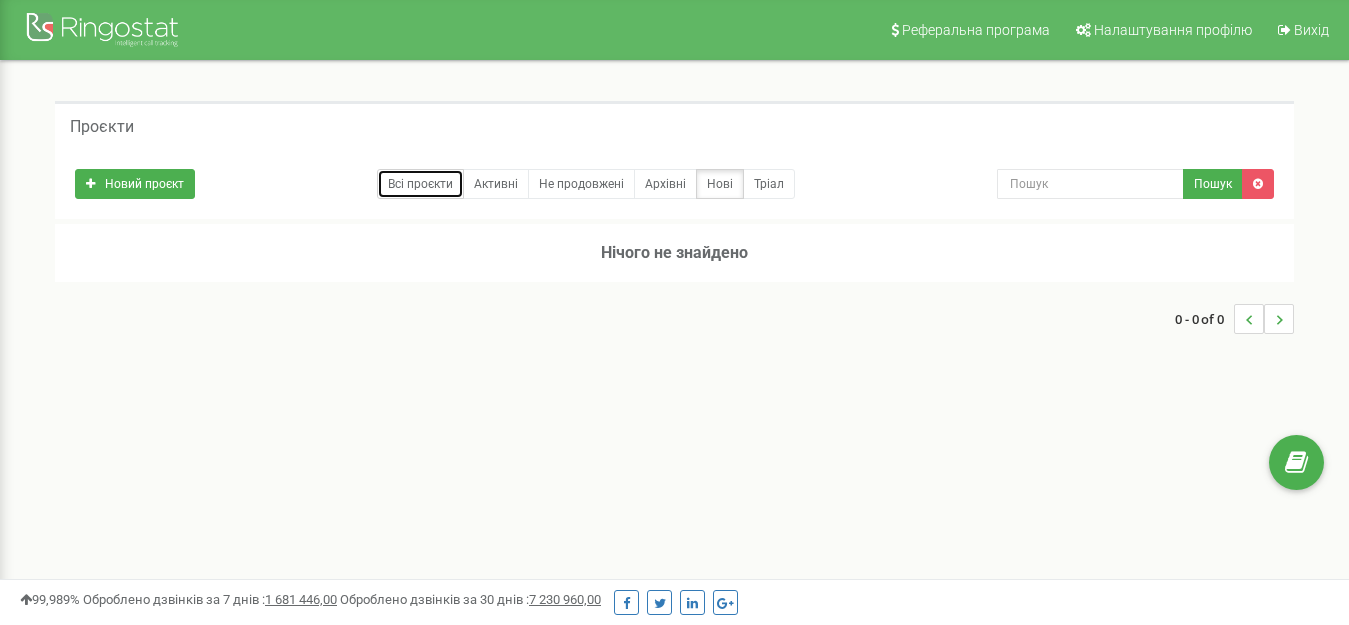 click on "Всі проєкти" at bounding box center (420, 184) 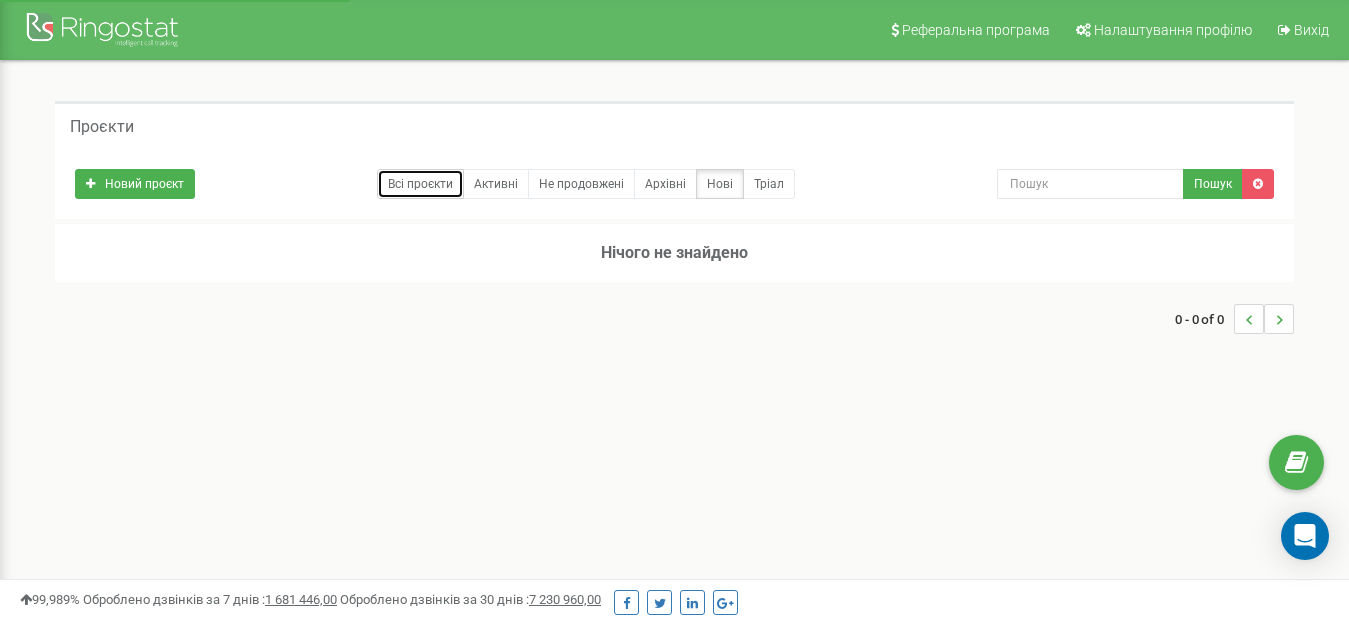 scroll, scrollTop: 0, scrollLeft: 0, axis: both 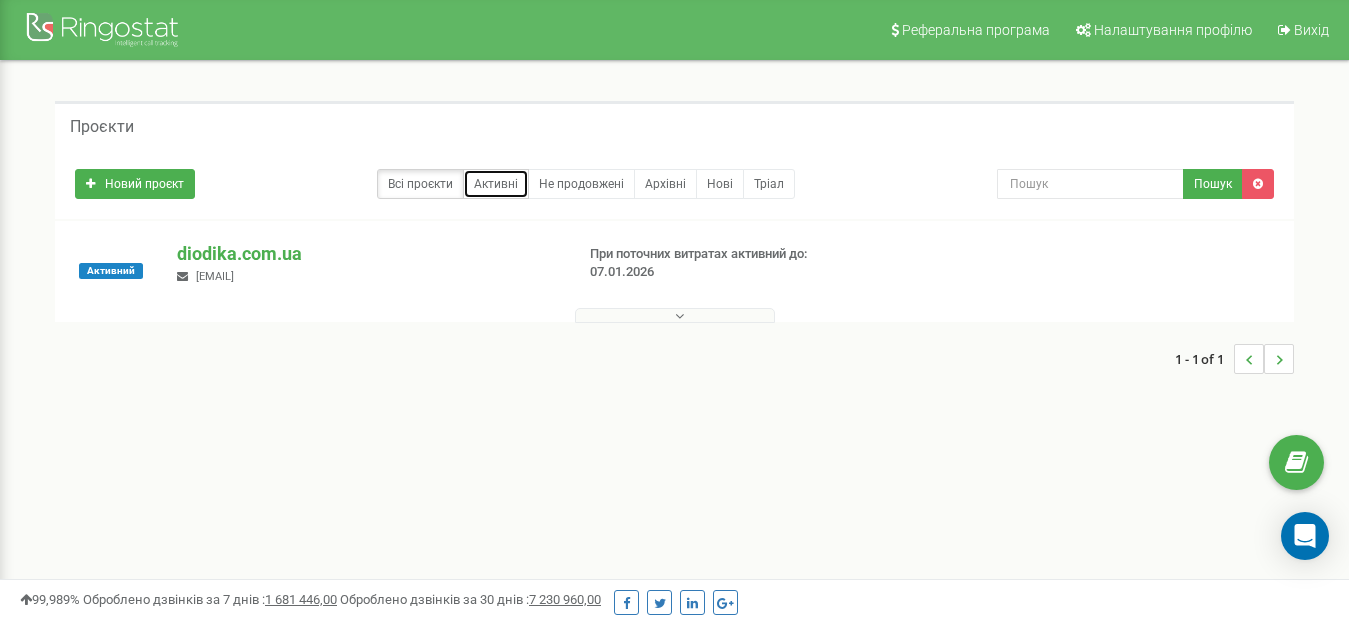 click on "Активні" at bounding box center (496, 184) 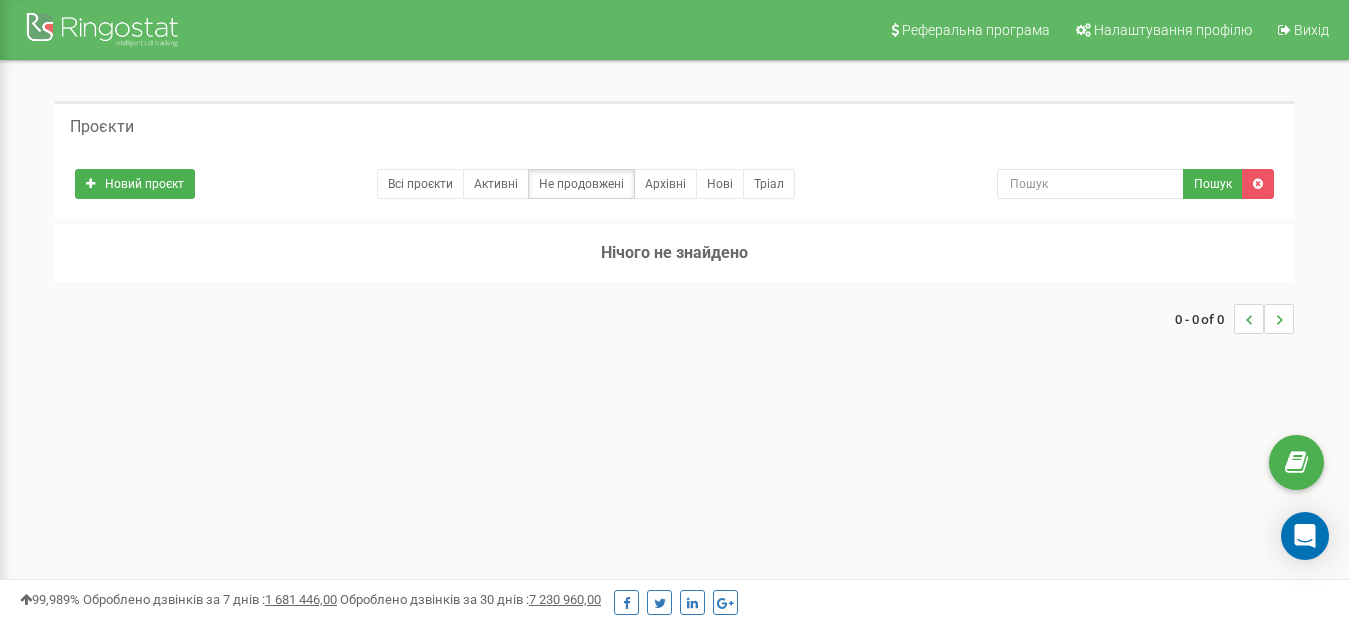 scroll, scrollTop: 575, scrollLeft: 0, axis: vertical 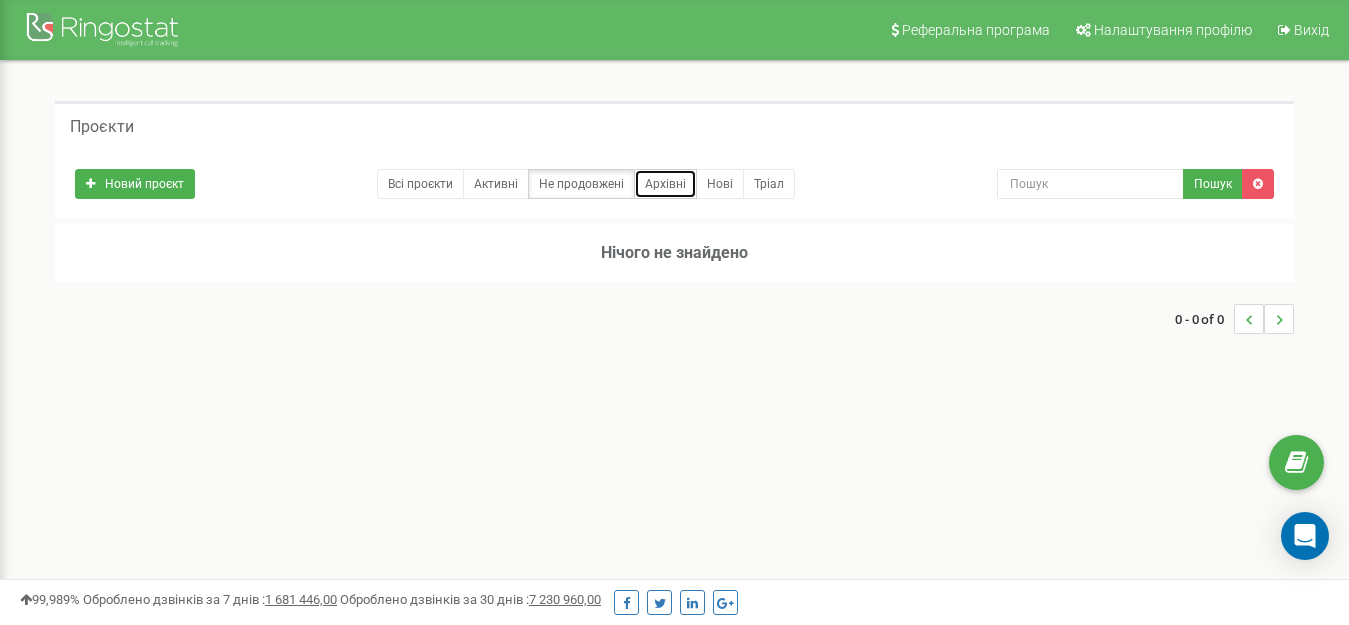 click on "Архівні" at bounding box center [665, 184] 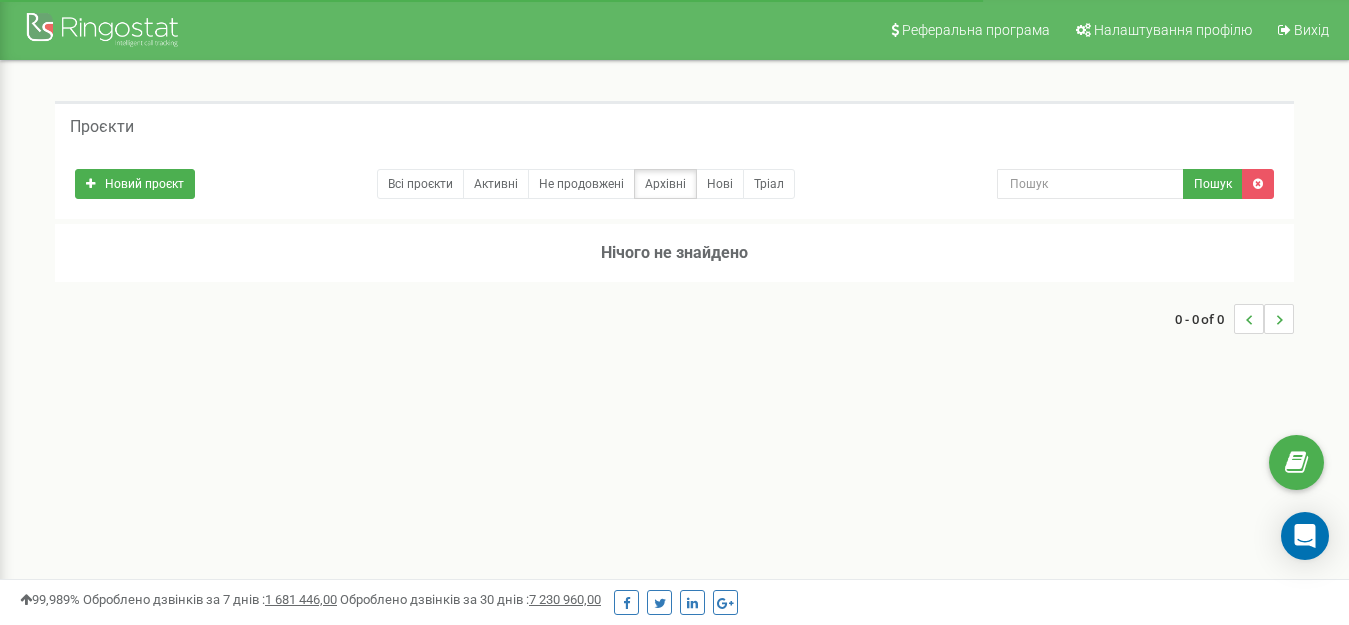 scroll, scrollTop: 0, scrollLeft: 0, axis: both 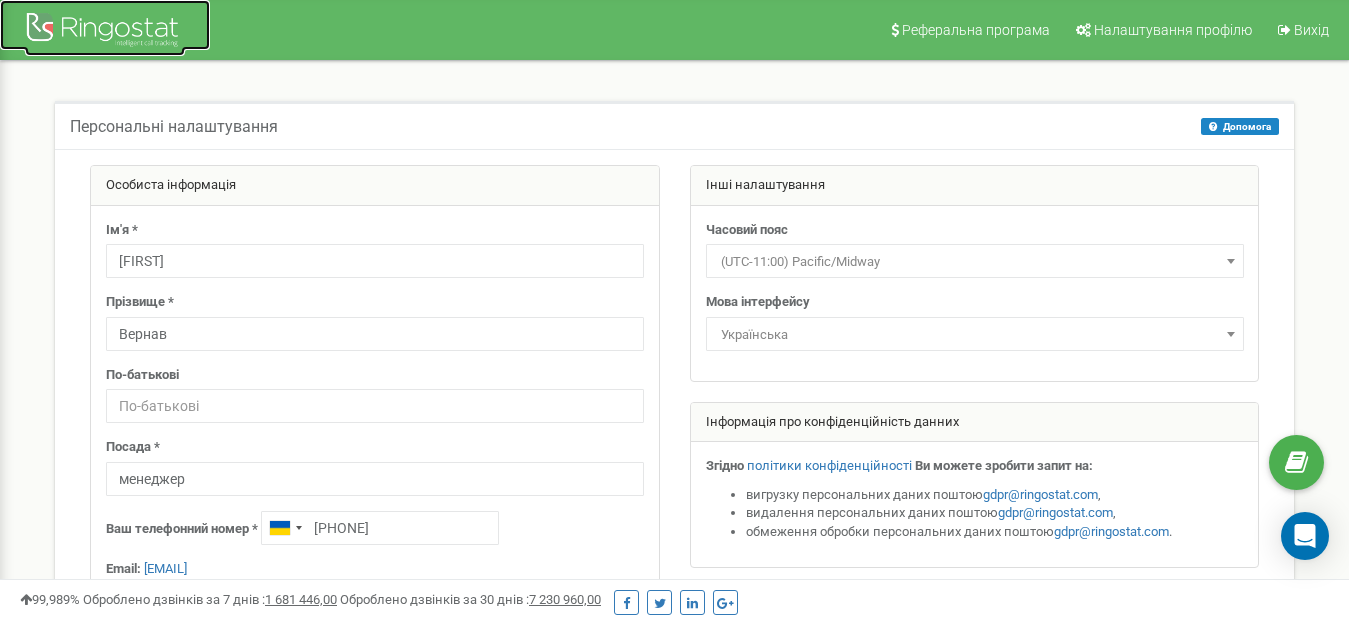 click at bounding box center (105, 32) 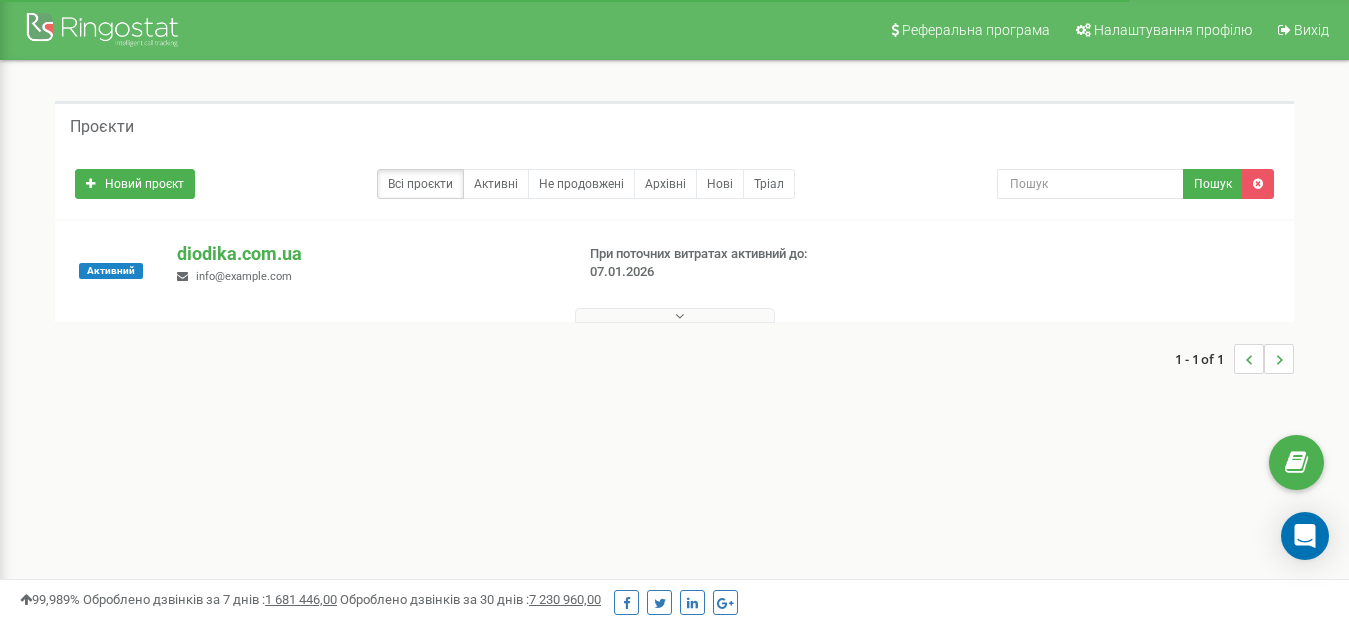 scroll, scrollTop: 0, scrollLeft: 0, axis: both 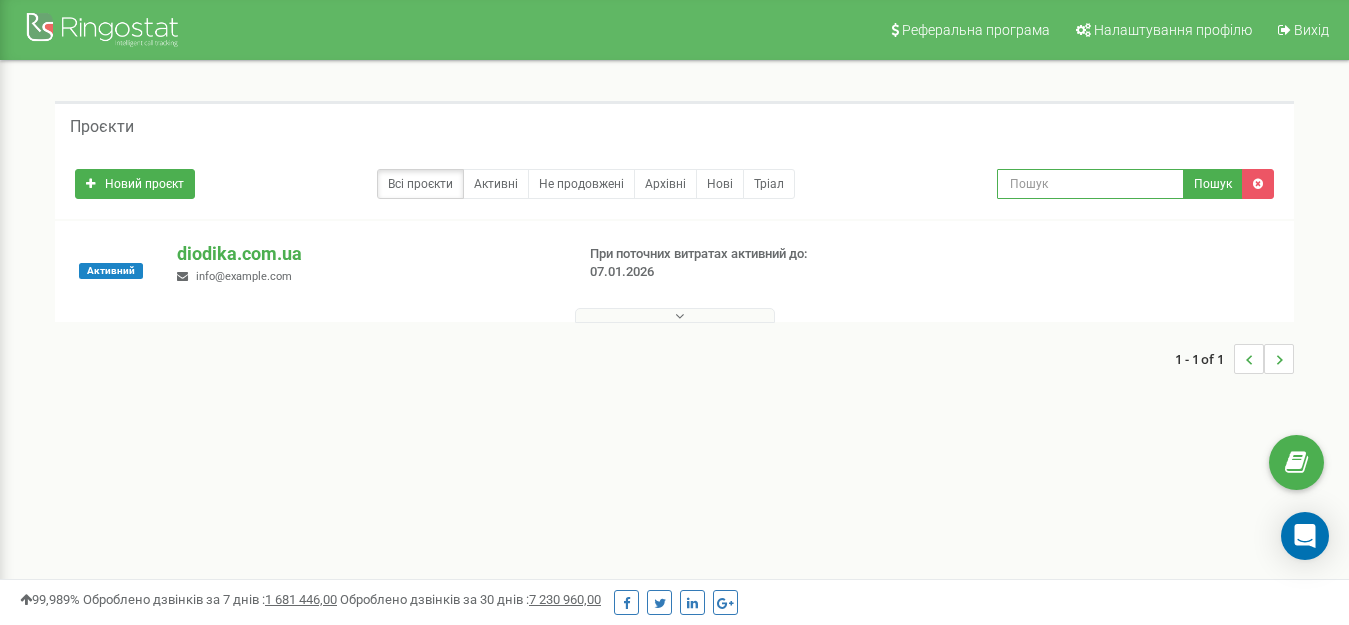 click at bounding box center (1090, 184) 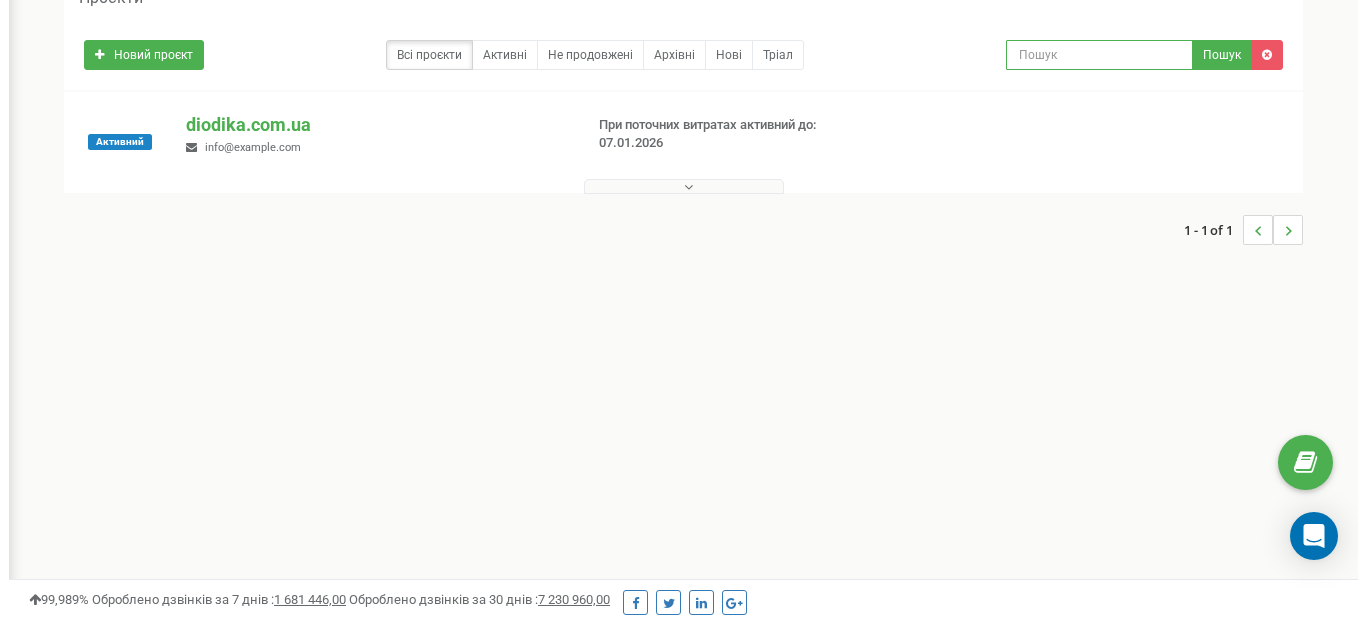 scroll, scrollTop: 0, scrollLeft: 0, axis: both 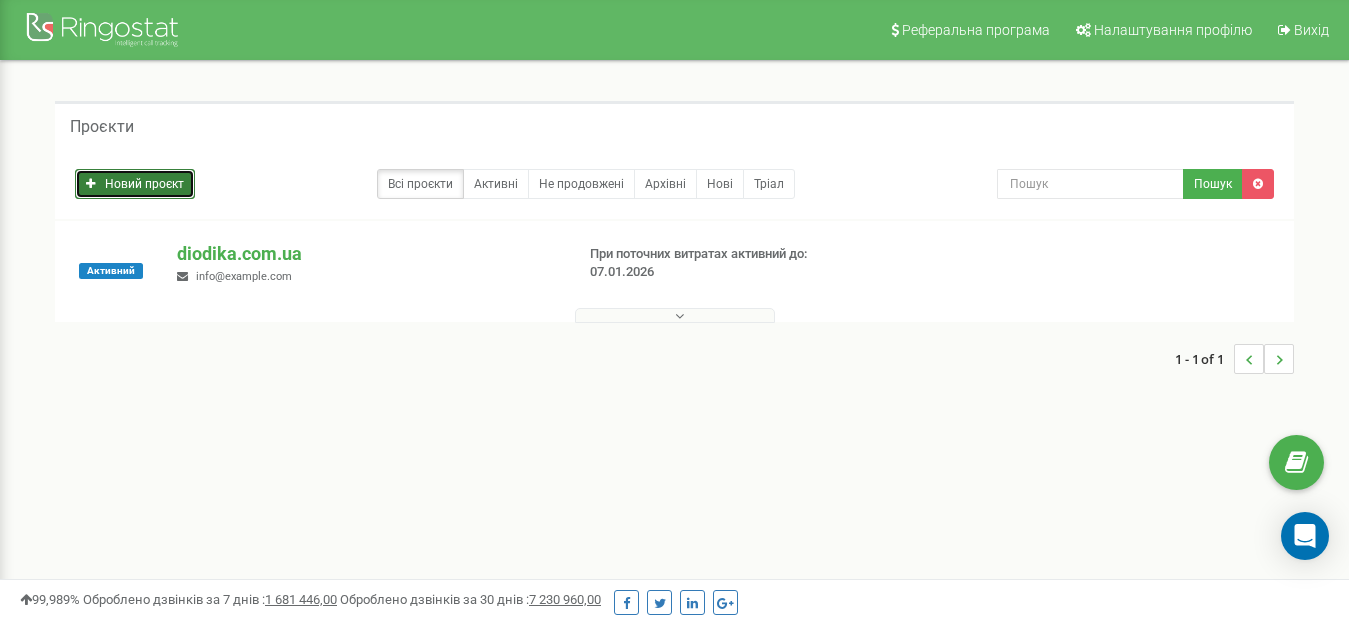 click on "Новий проєкт" at bounding box center [135, 184] 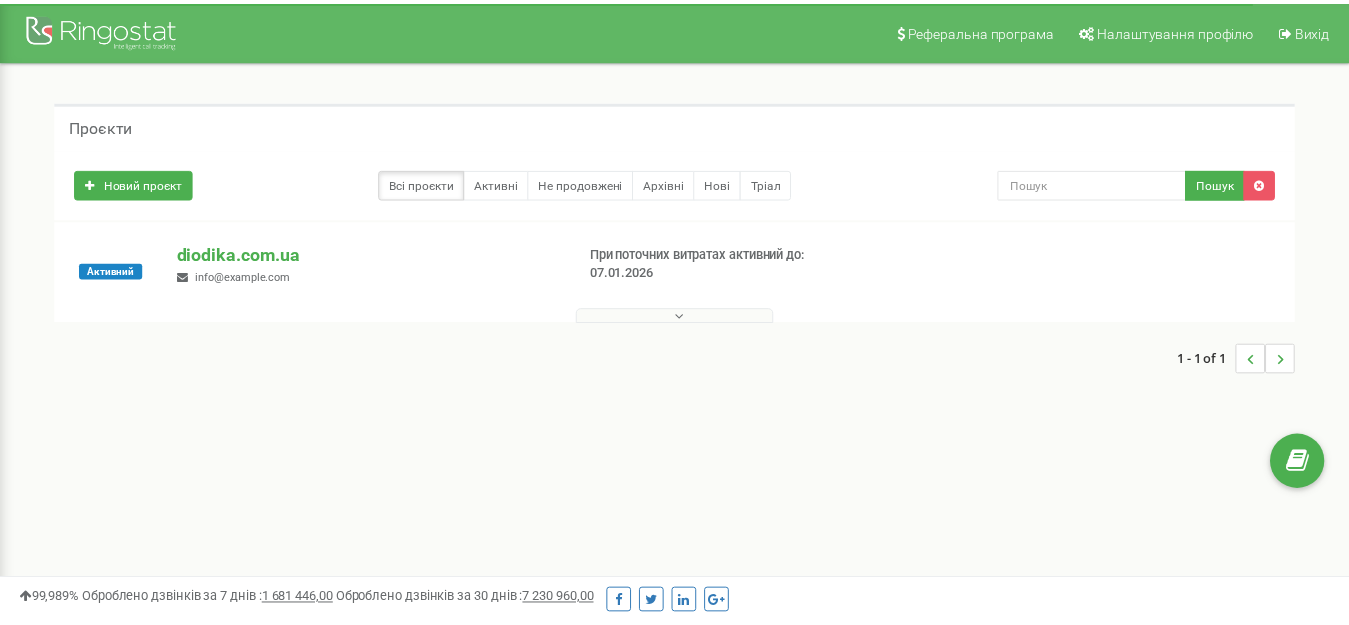 scroll, scrollTop: 0, scrollLeft: 0, axis: both 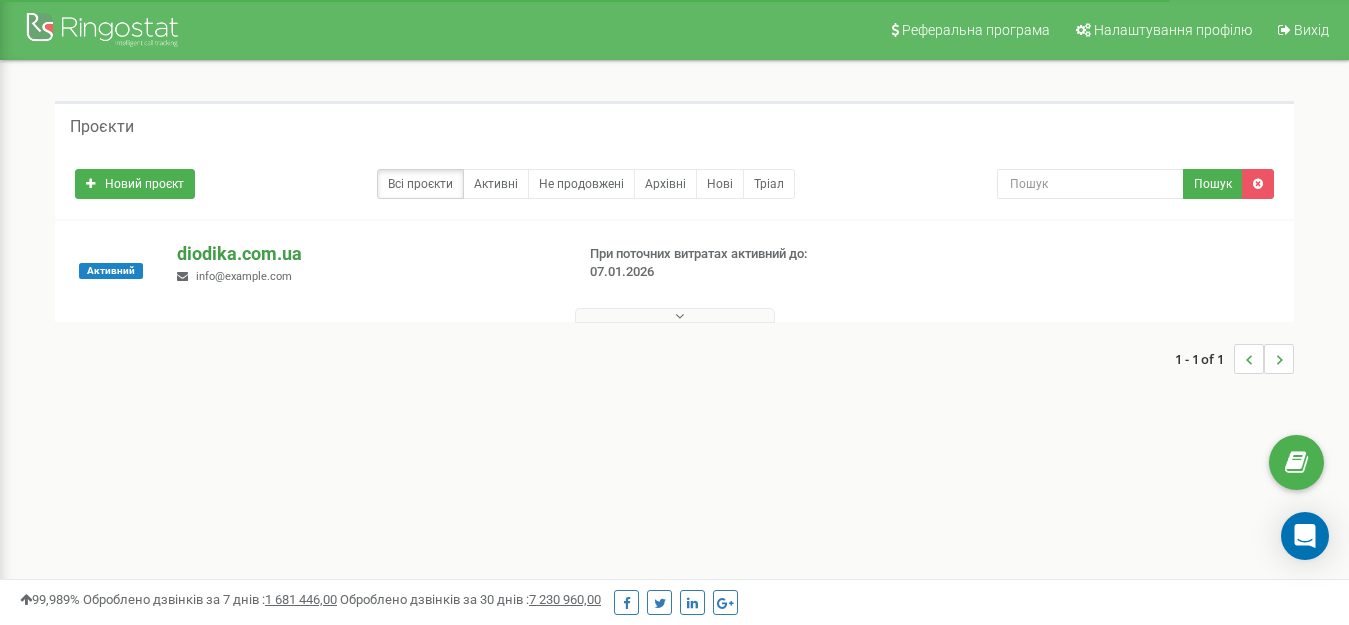 click on "diodika.com.ua" at bounding box center (367, 254) 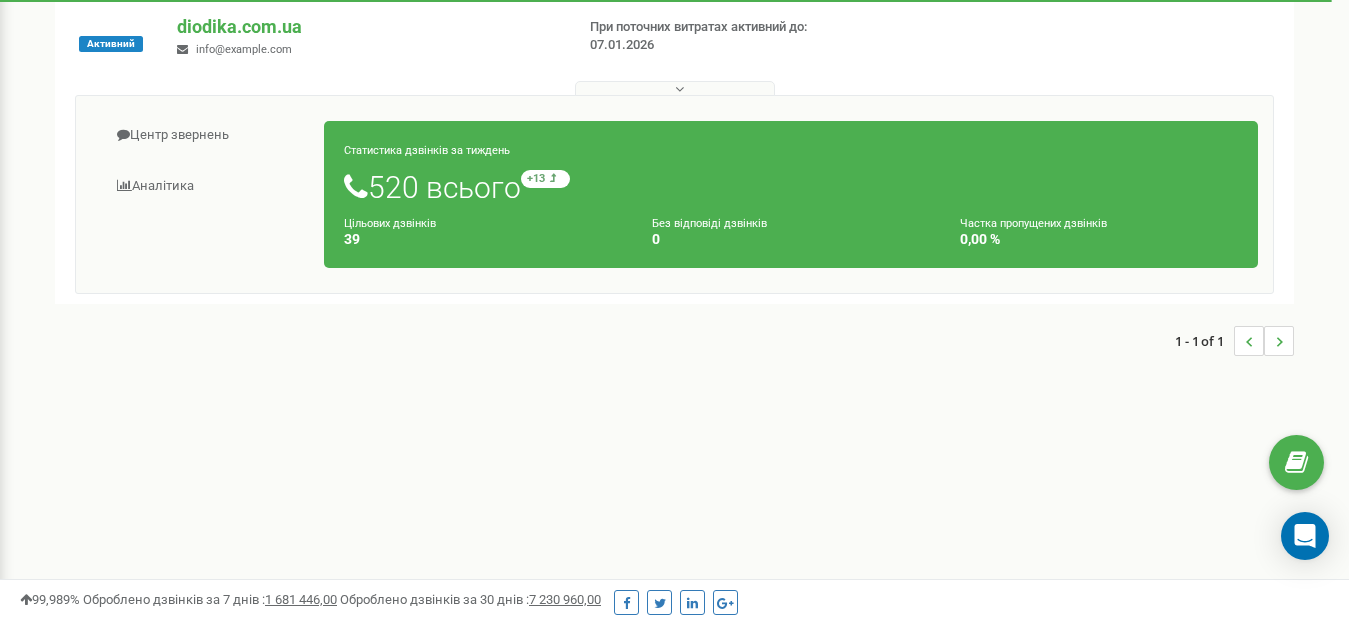 scroll, scrollTop: 0, scrollLeft: 0, axis: both 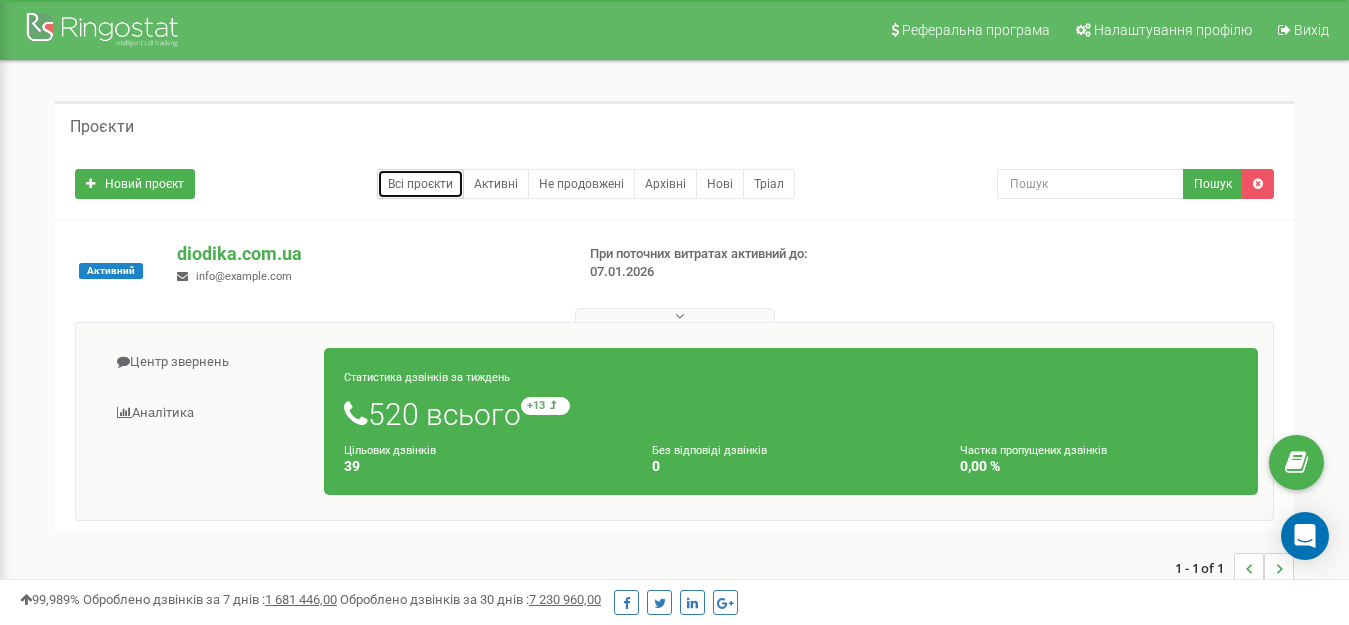 click on "Всі проєкти" at bounding box center [420, 184] 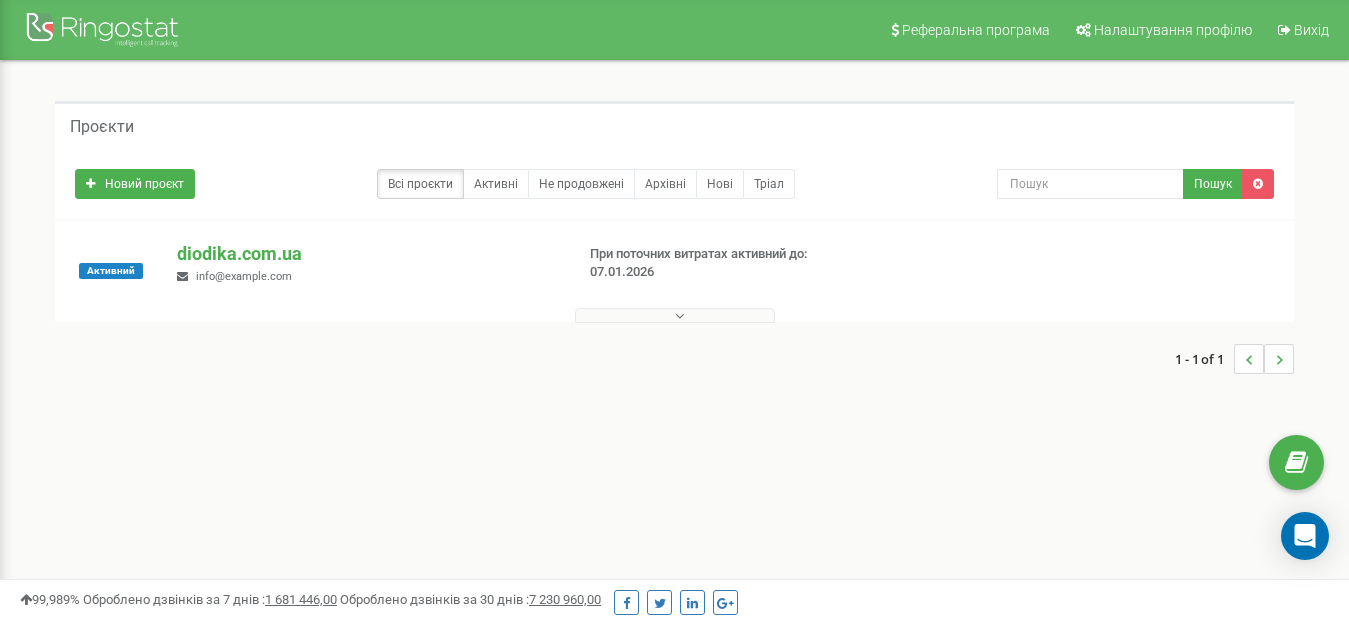 scroll, scrollTop: 0, scrollLeft: 0, axis: both 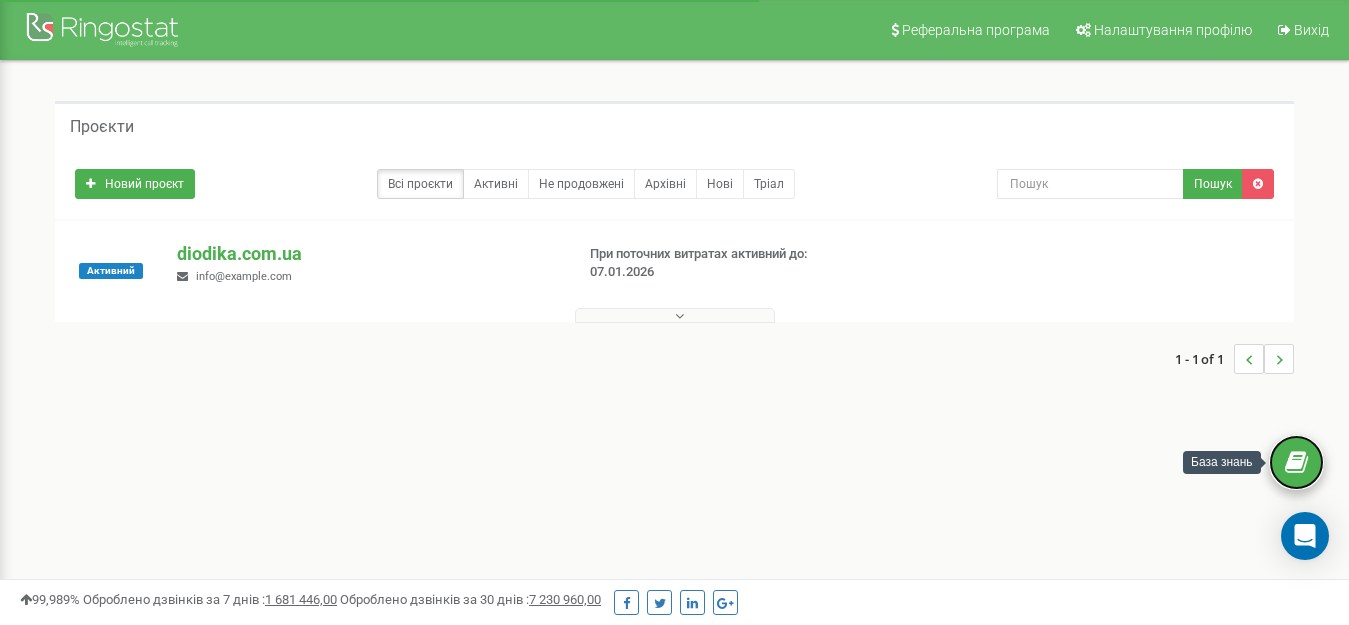 click at bounding box center [1296, 462] 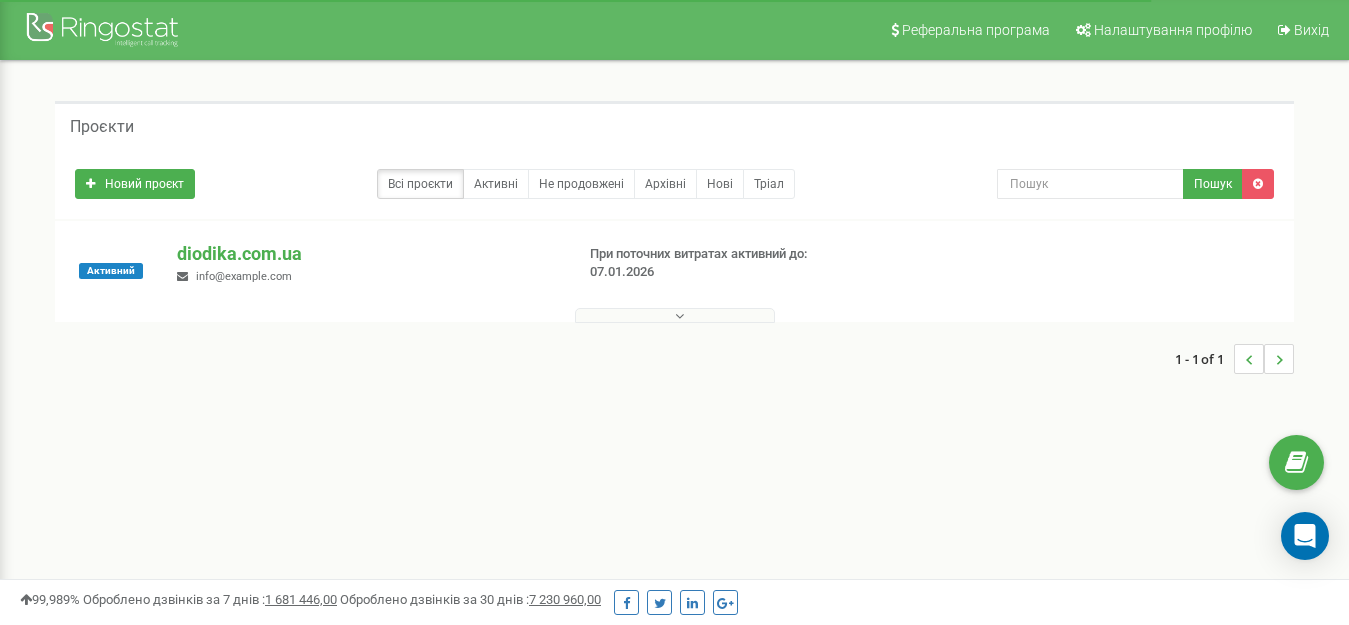 scroll, scrollTop: 0, scrollLeft: 0, axis: both 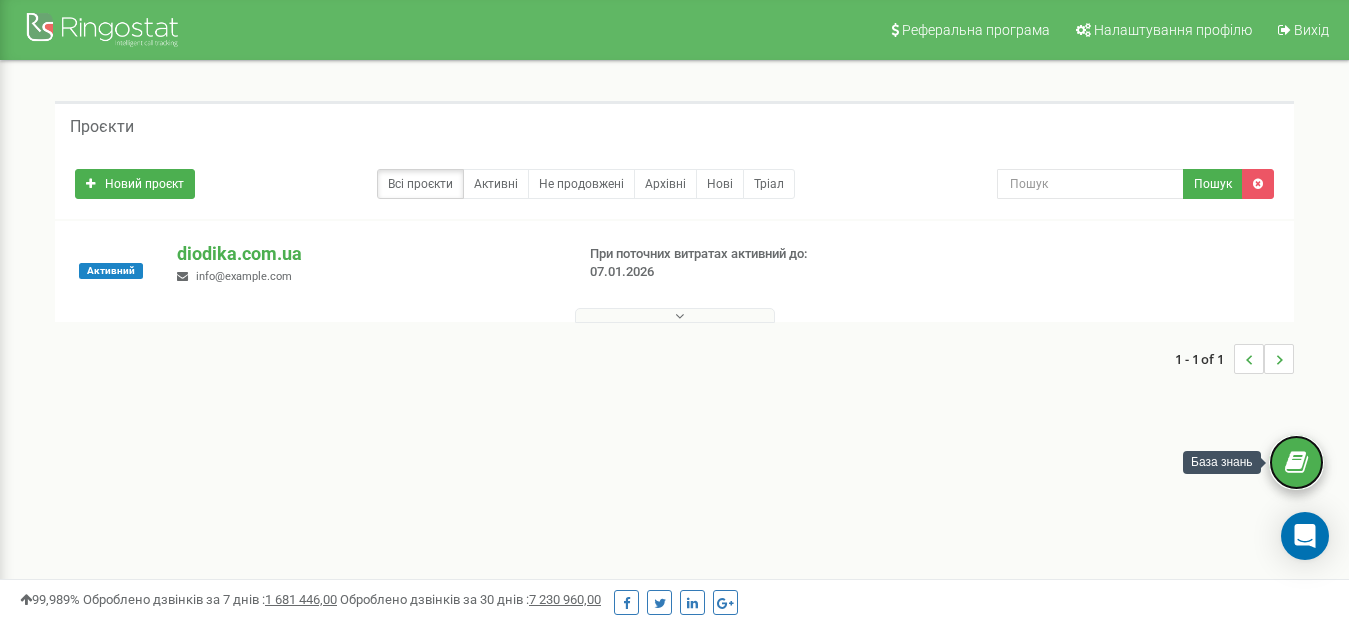click at bounding box center [1296, 463] 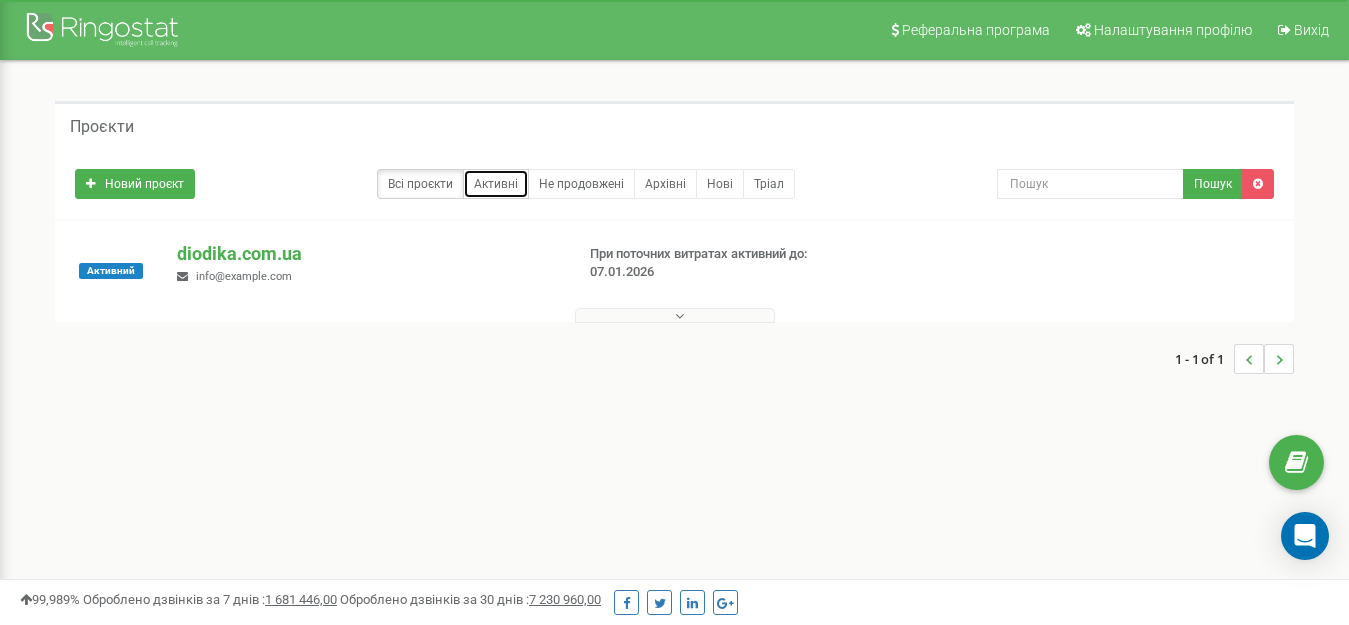 click on "Активні" at bounding box center (496, 184) 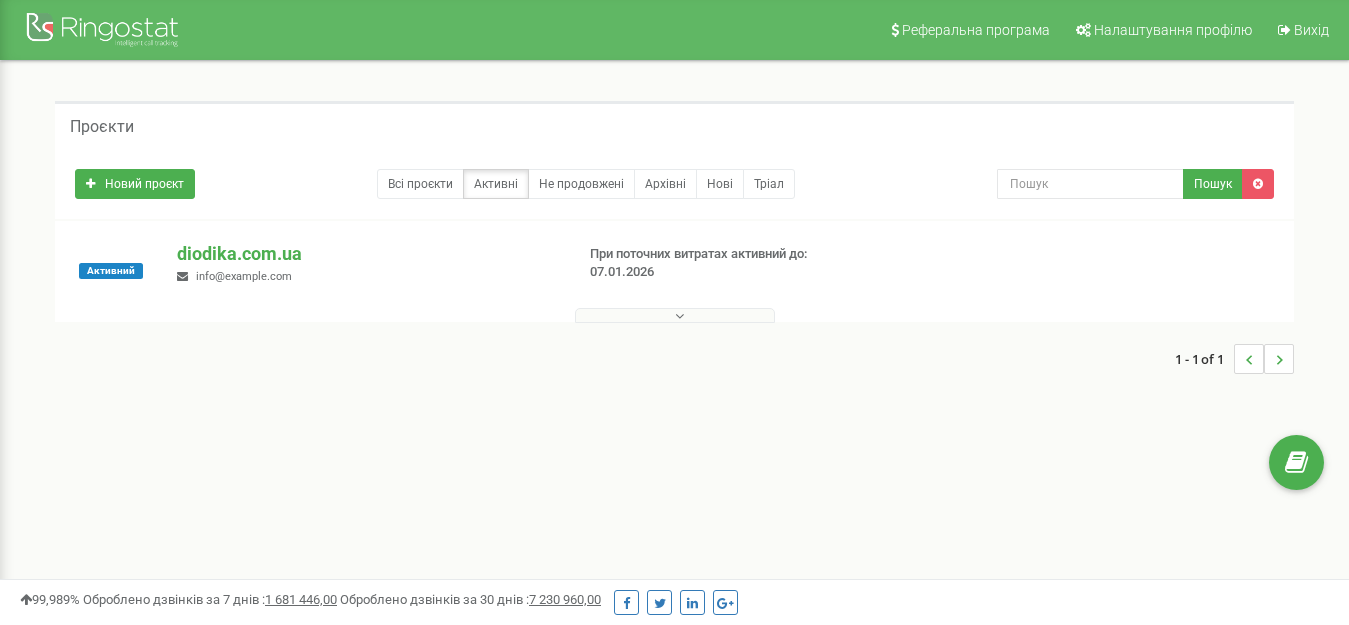 scroll, scrollTop: 0, scrollLeft: 0, axis: both 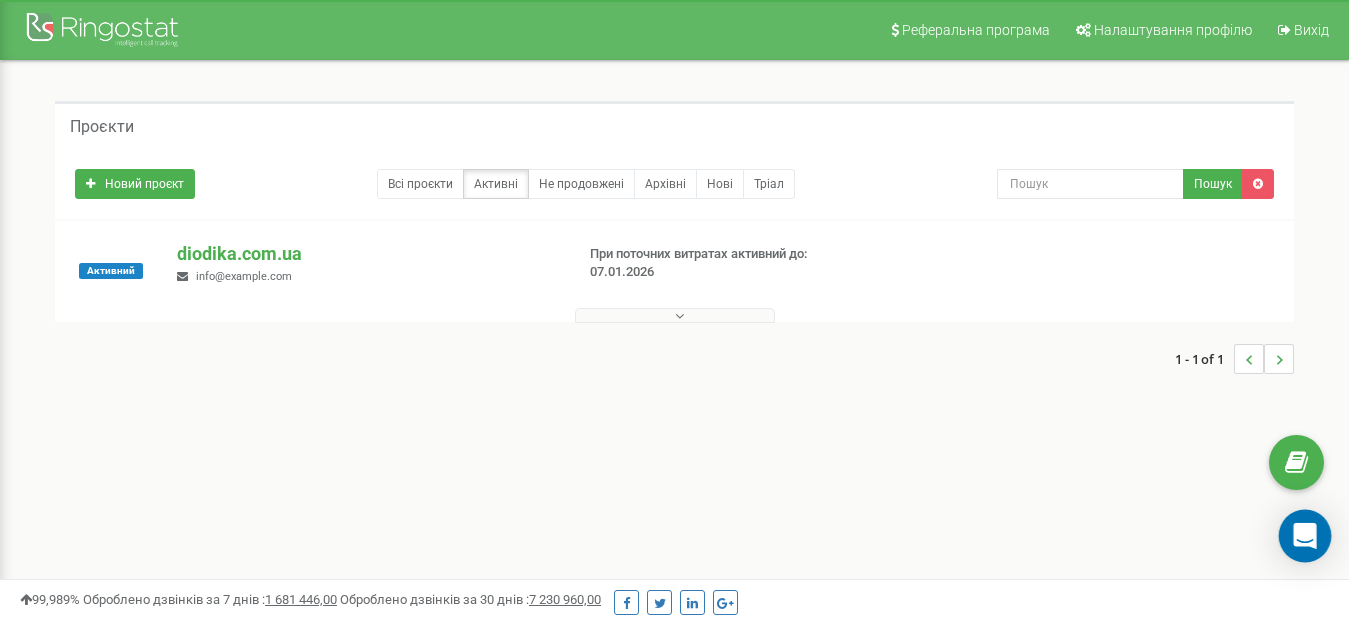 click 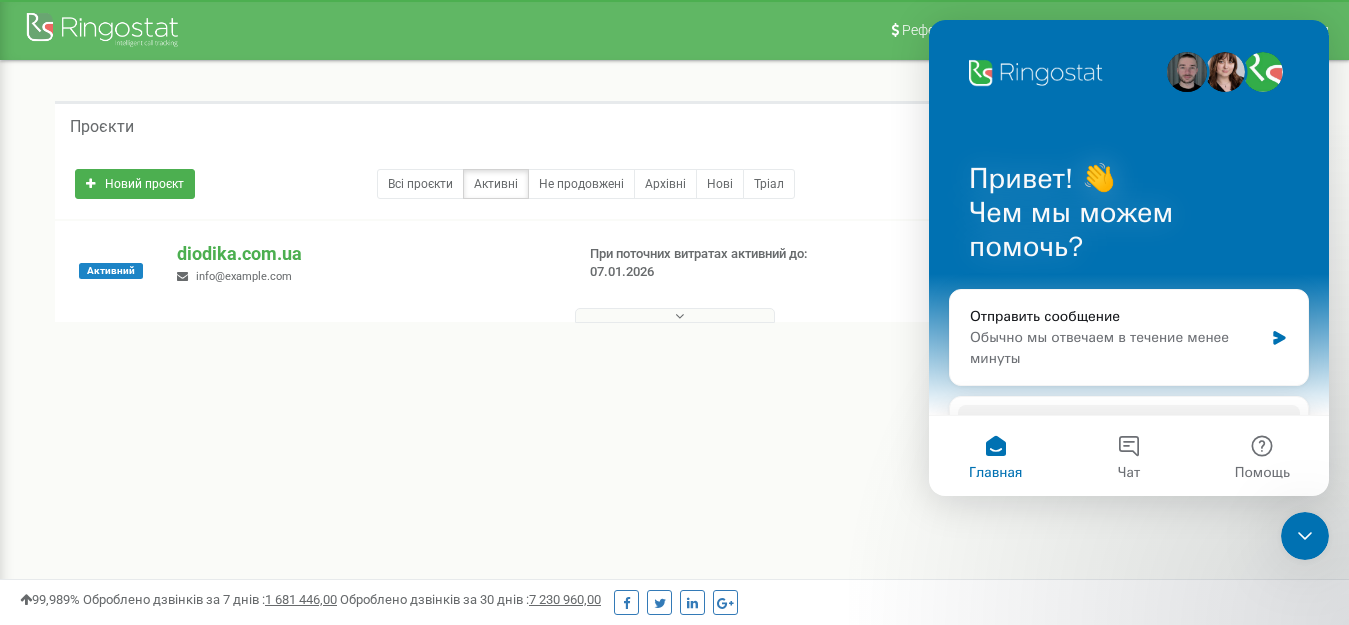scroll, scrollTop: 0, scrollLeft: 0, axis: both 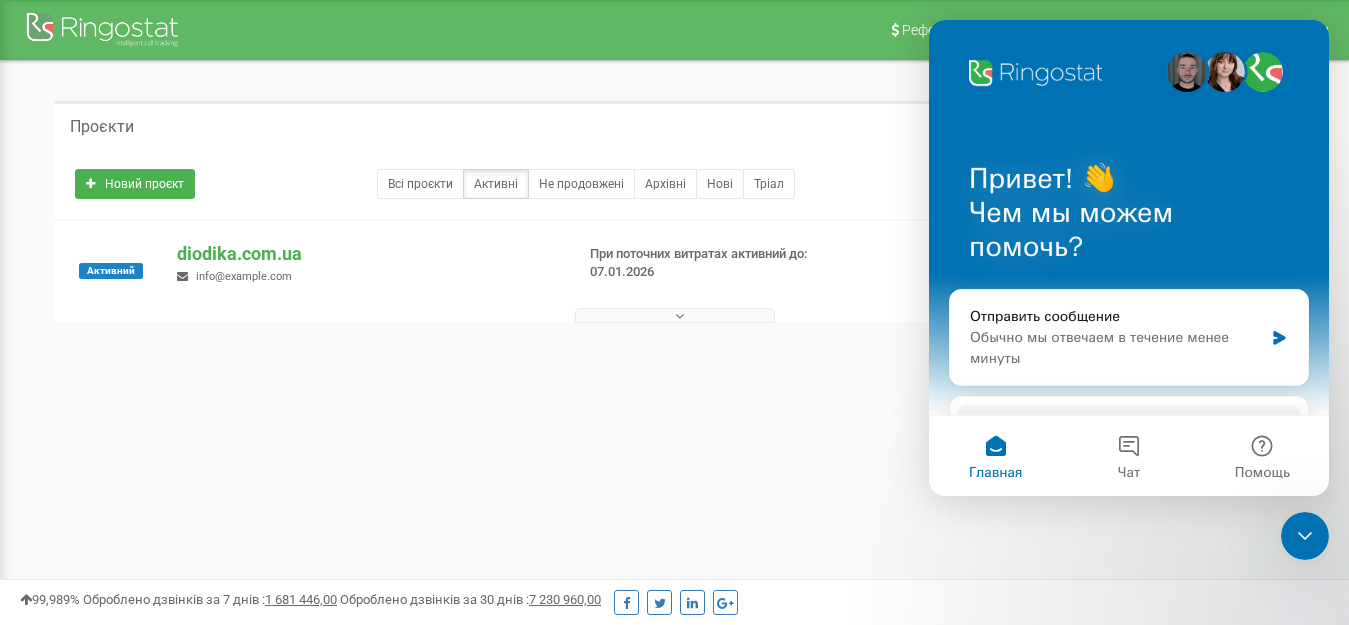 click 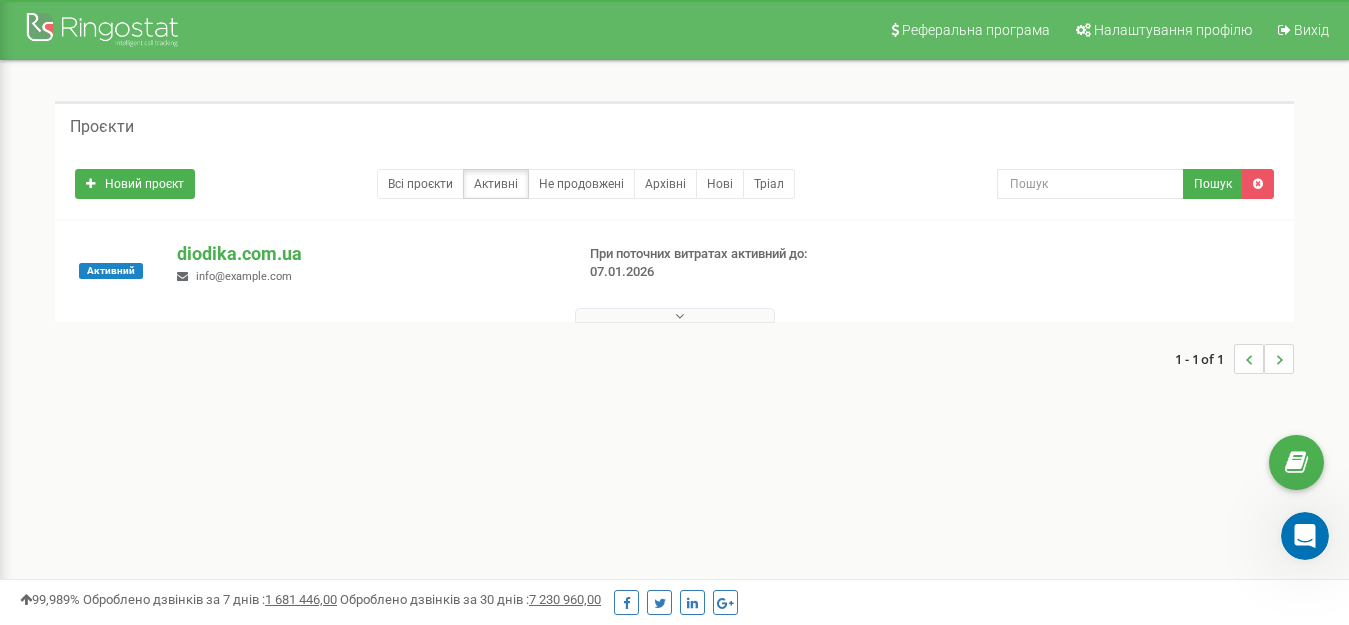 scroll, scrollTop: 0, scrollLeft: 0, axis: both 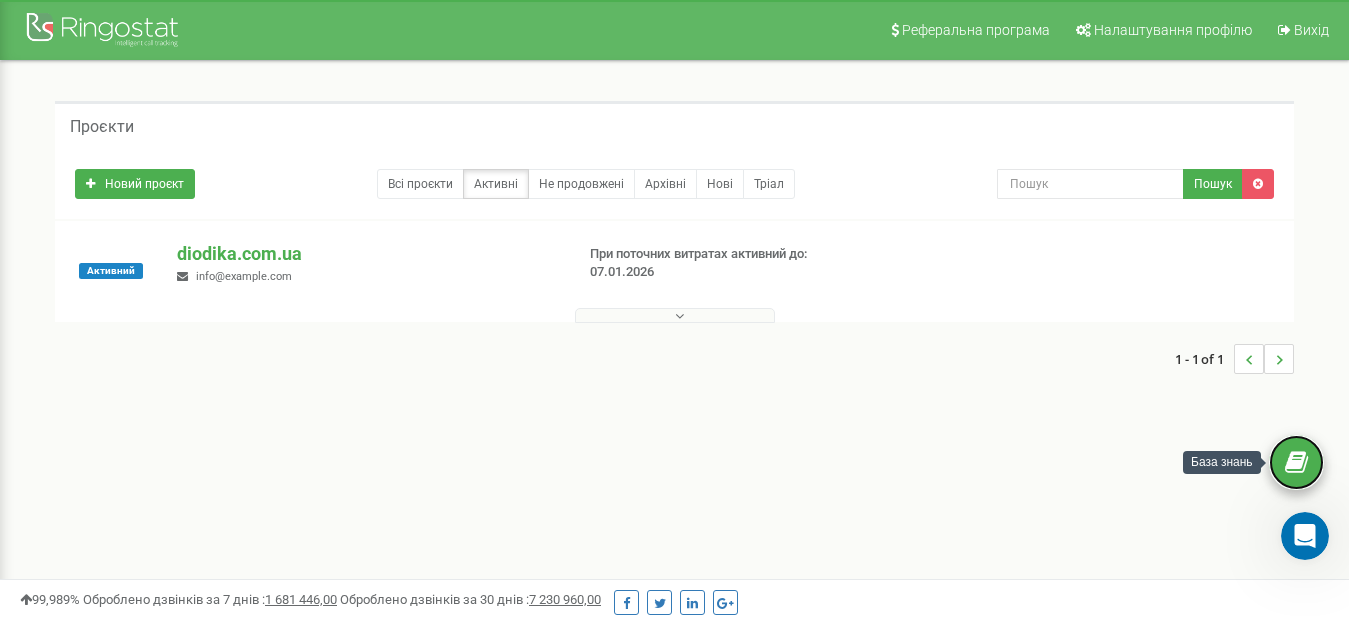 click at bounding box center [1296, 463] 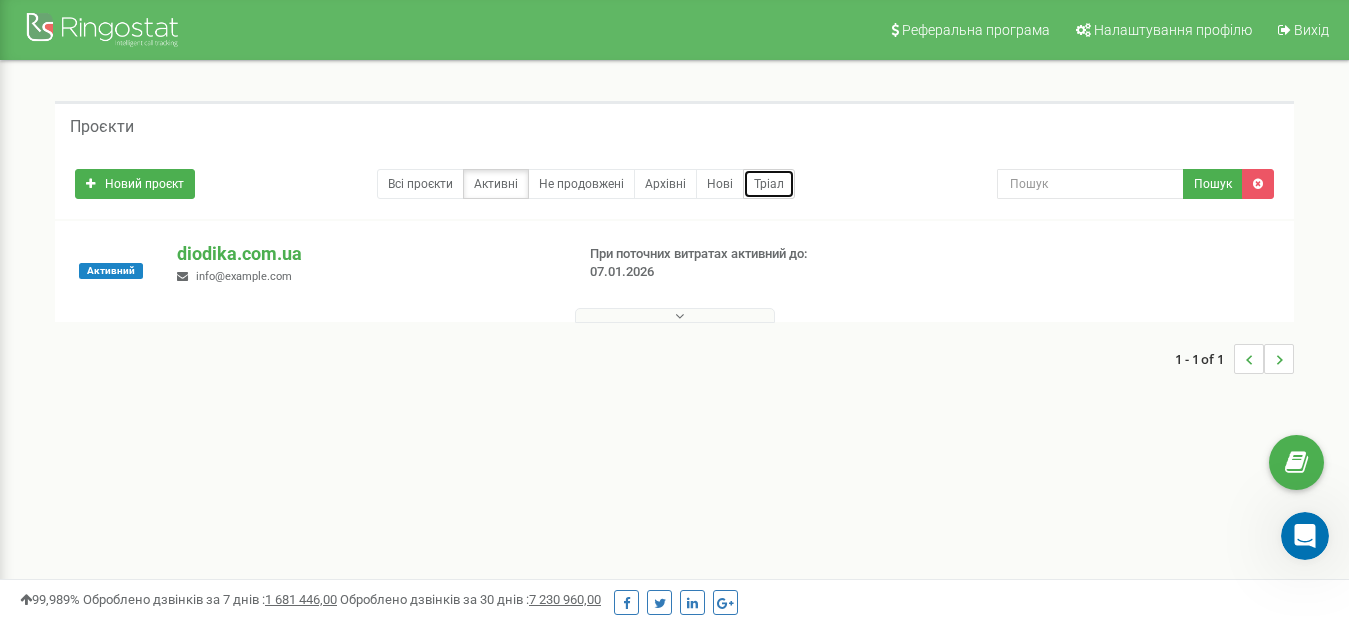 click on "Тріал" at bounding box center (769, 184) 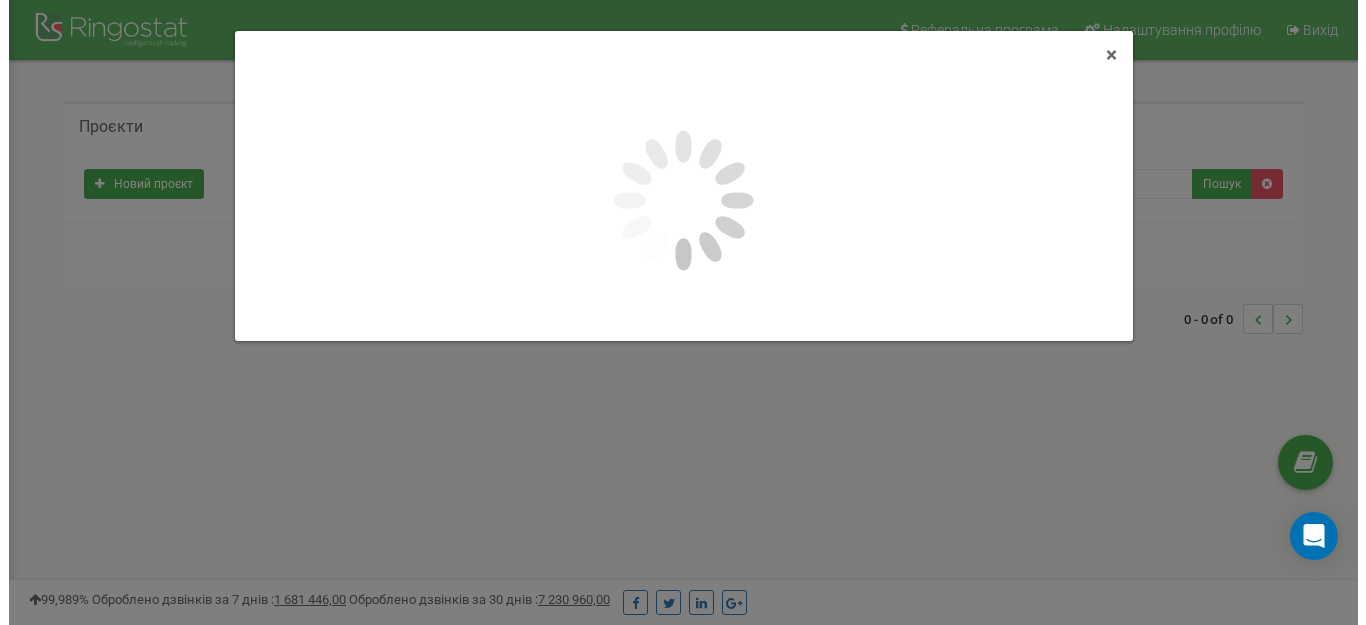 scroll, scrollTop: 0, scrollLeft: 0, axis: both 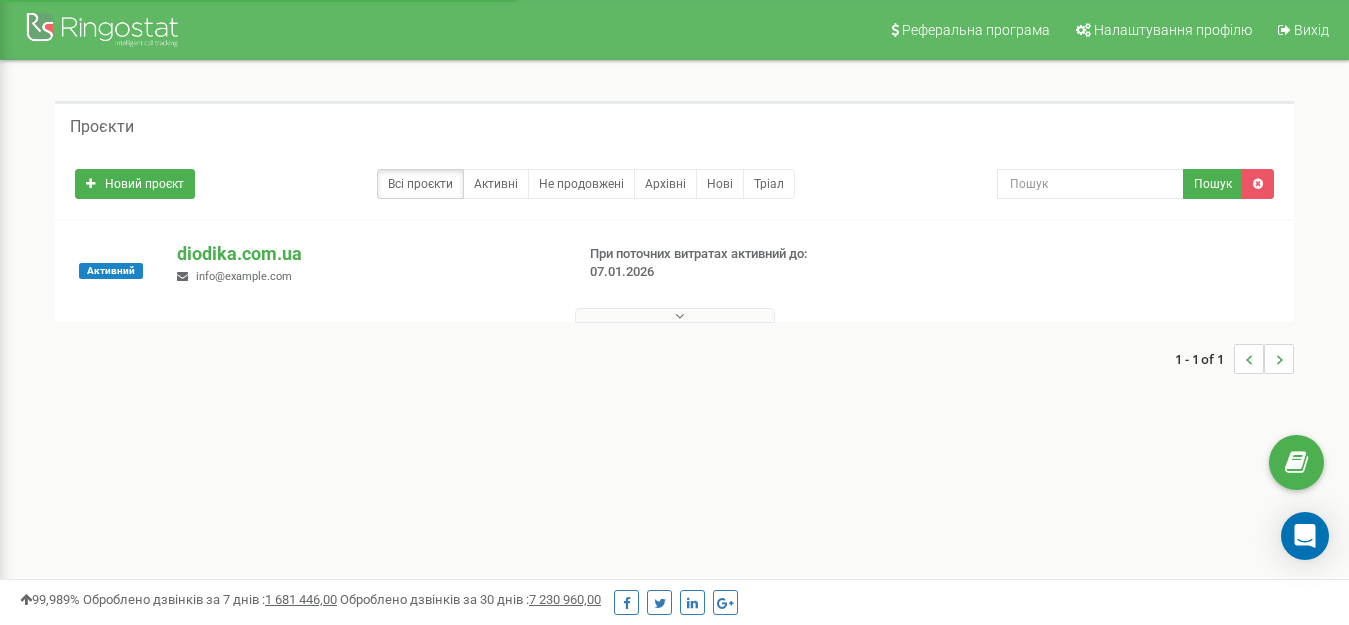 click on "Проєкти
Новий проєкт
Всі проєкти
Активні
Не продовжені
Архівні
Нові
Тріал
Пошук" at bounding box center [674, 247] 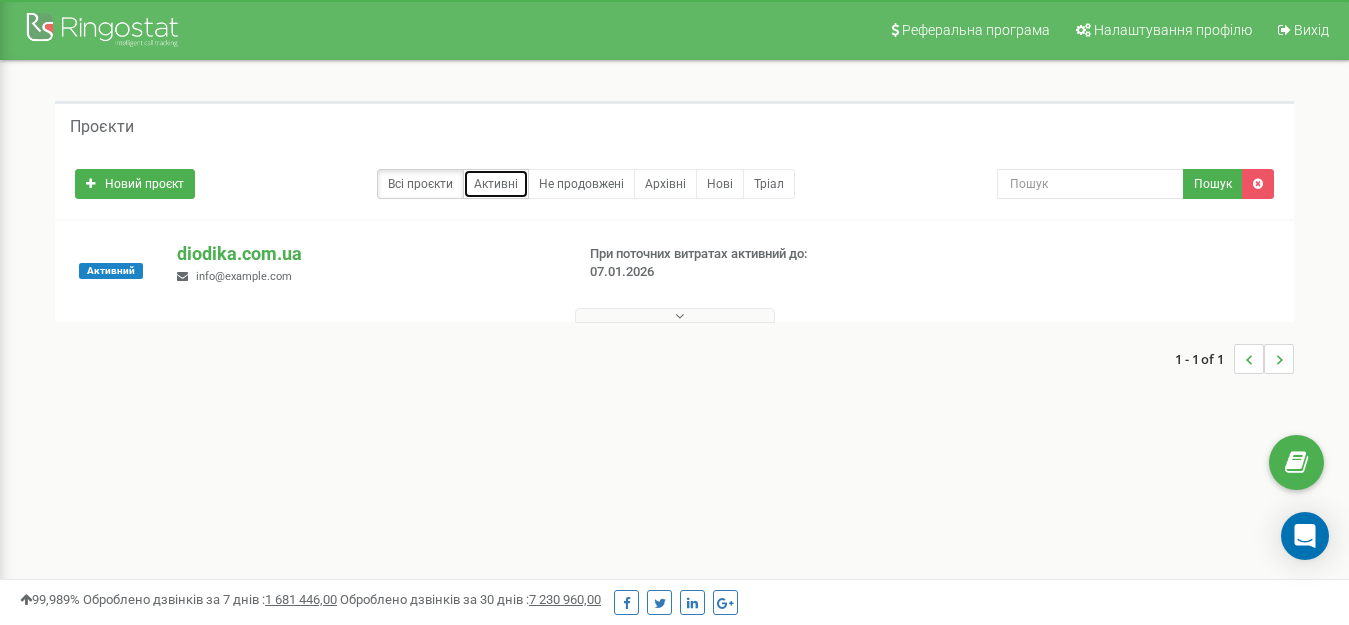 click on "Активні" at bounding box center [496, 184] 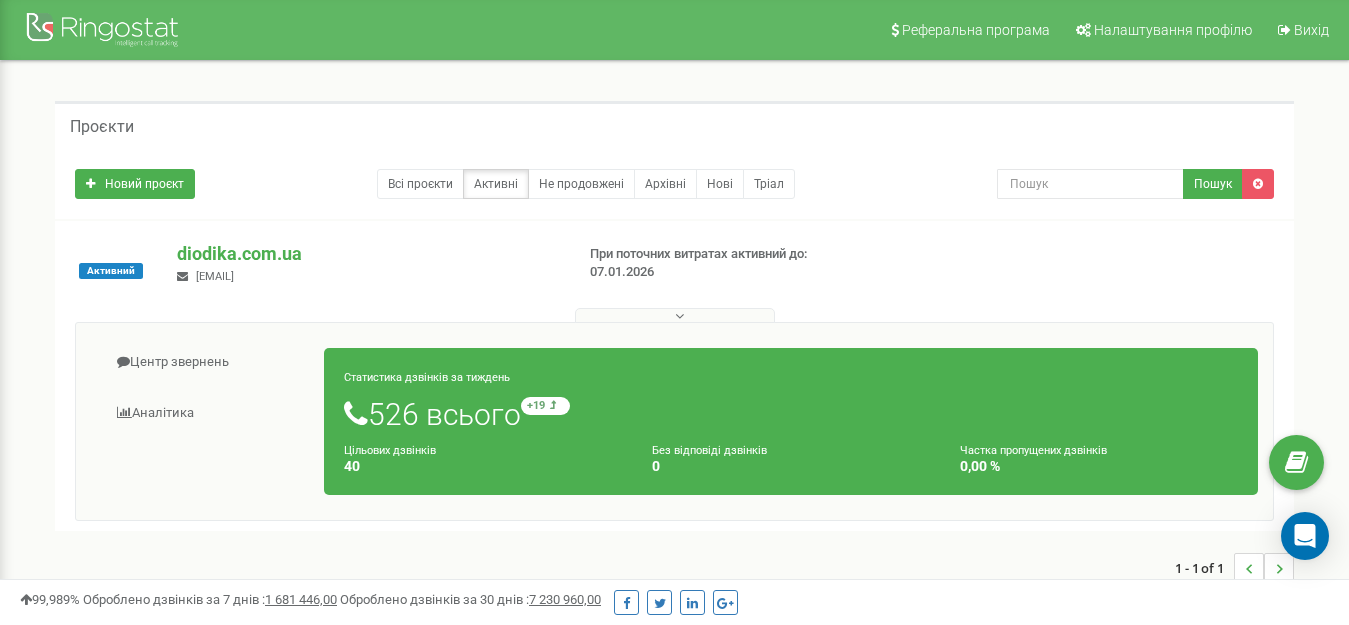 scroll, scrollTop: 0, scrollLeft: 0, axis: both 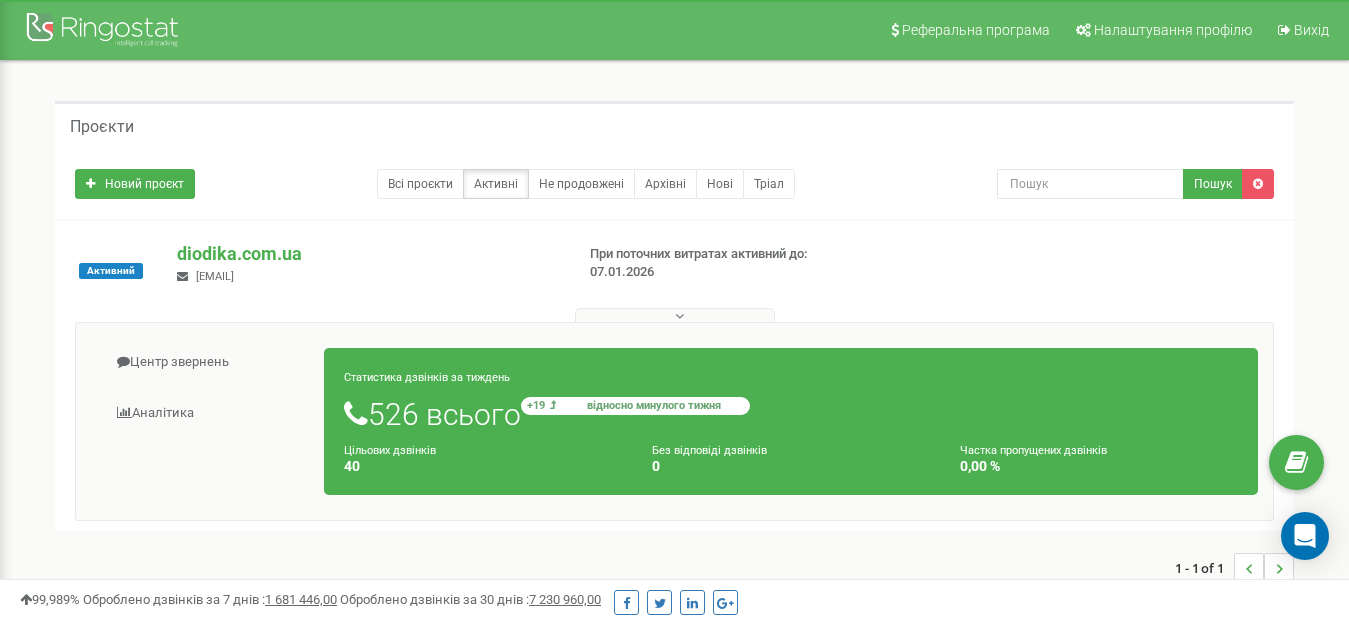 click on "відносно минулого тижня" at bounding box center (654, 405) 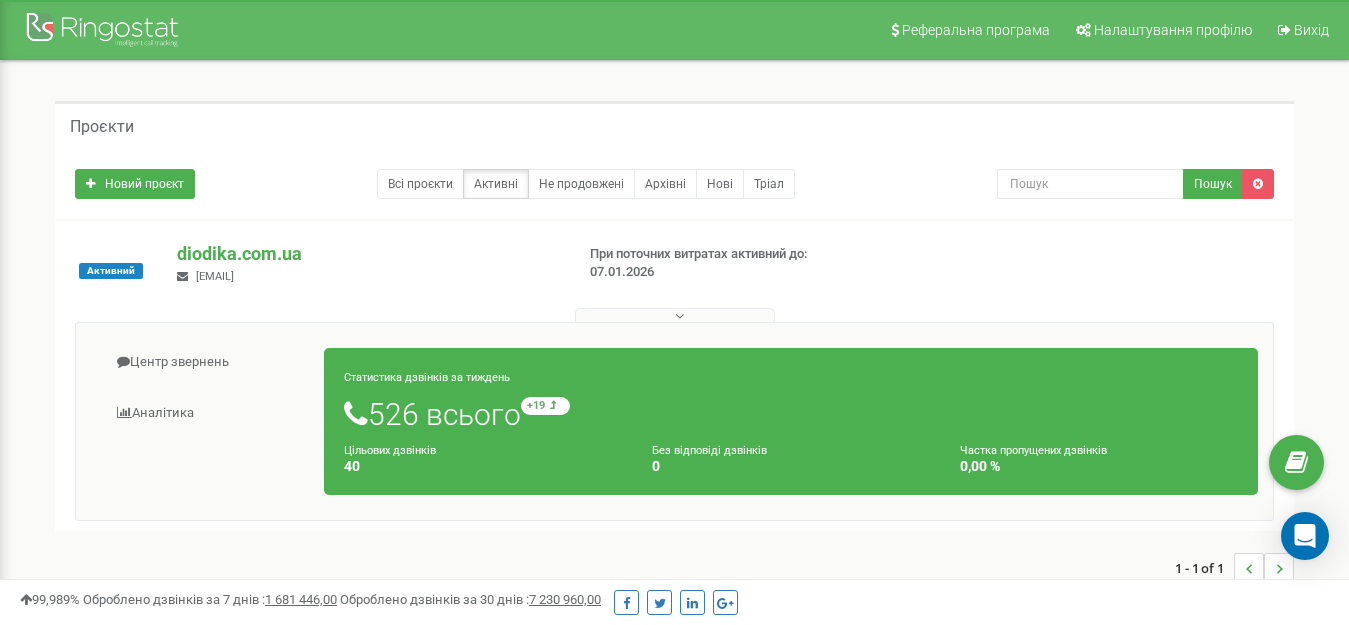 click on "40" at bounding box center (483, 466) 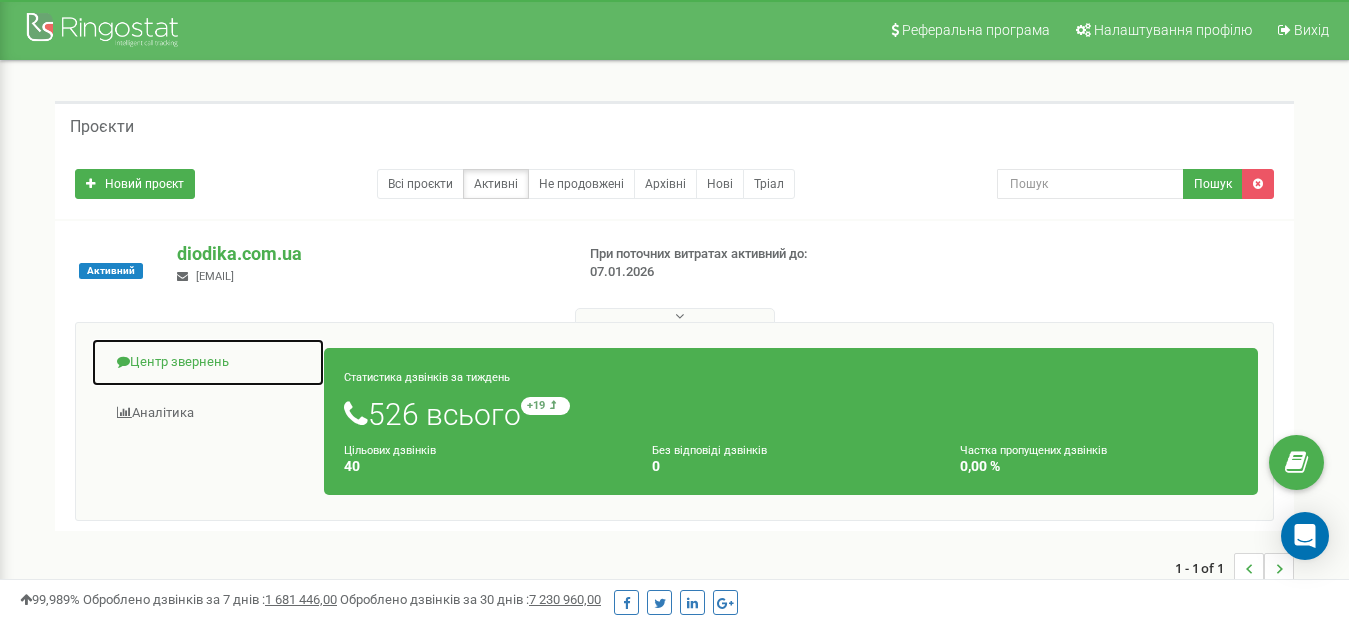 click on "Центр звернень" at bounding box center (208, 362) 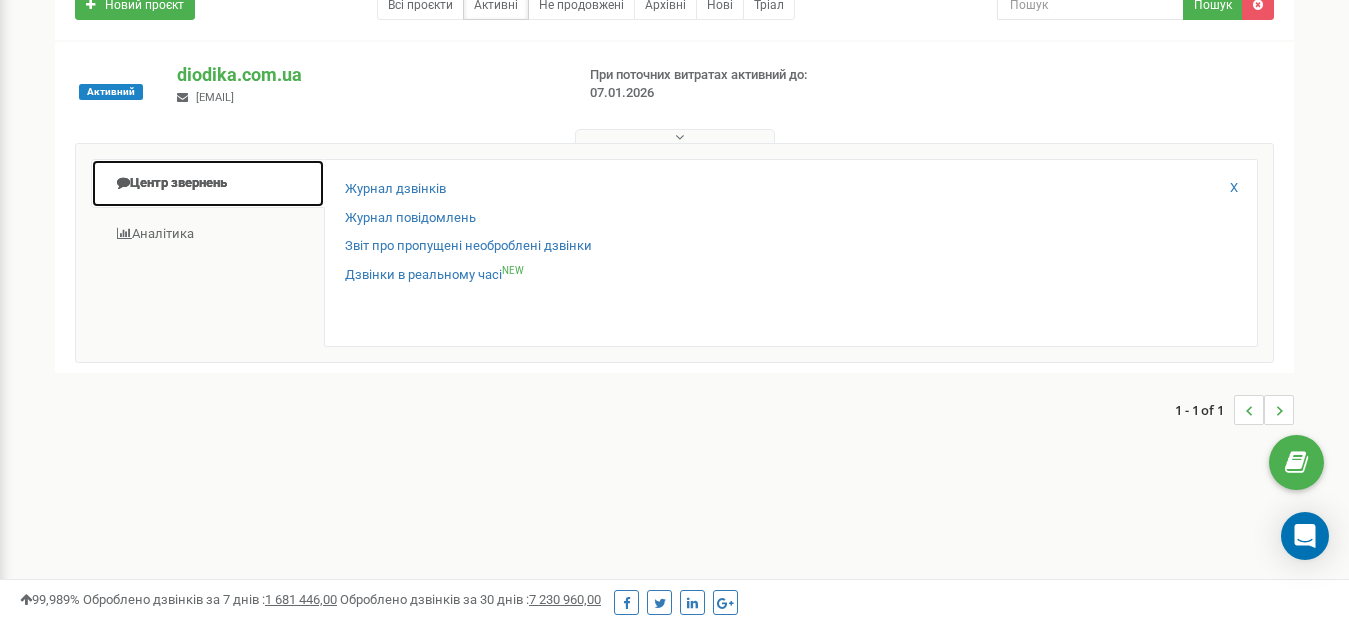 scroll, scrollTop: 200, scrollLeft: 0, axis: vertical 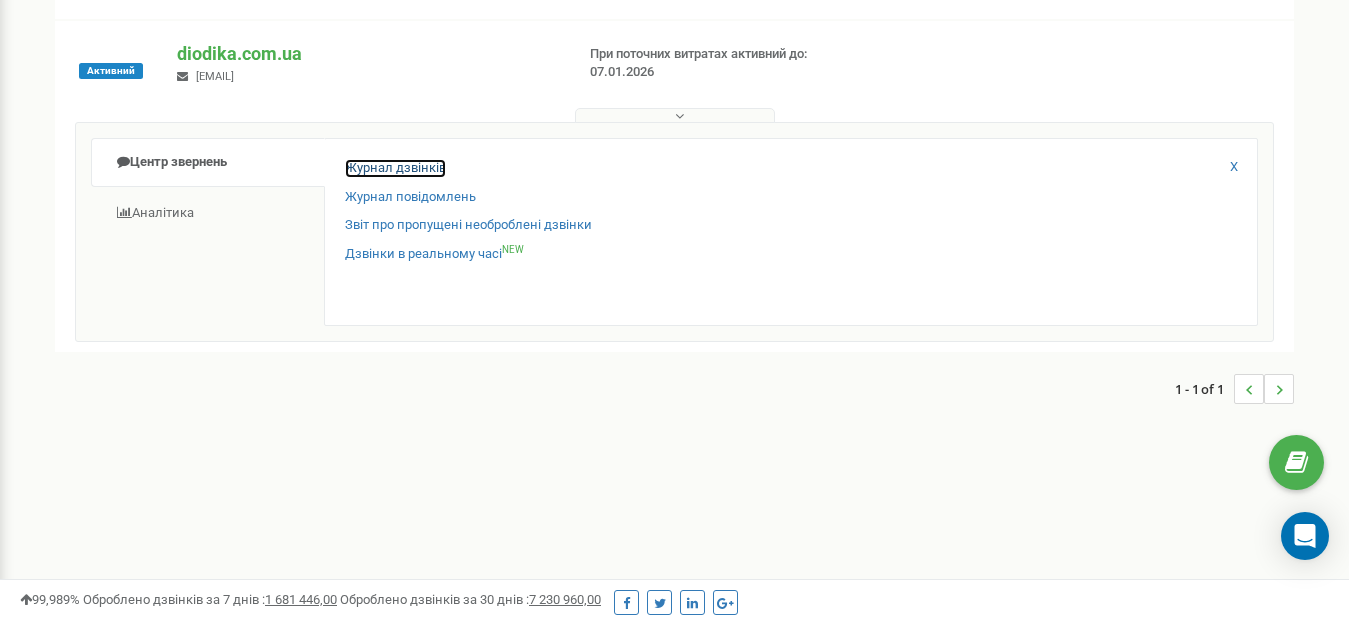 click on "Журнал дзвінків" at bounding box center (395, 168) 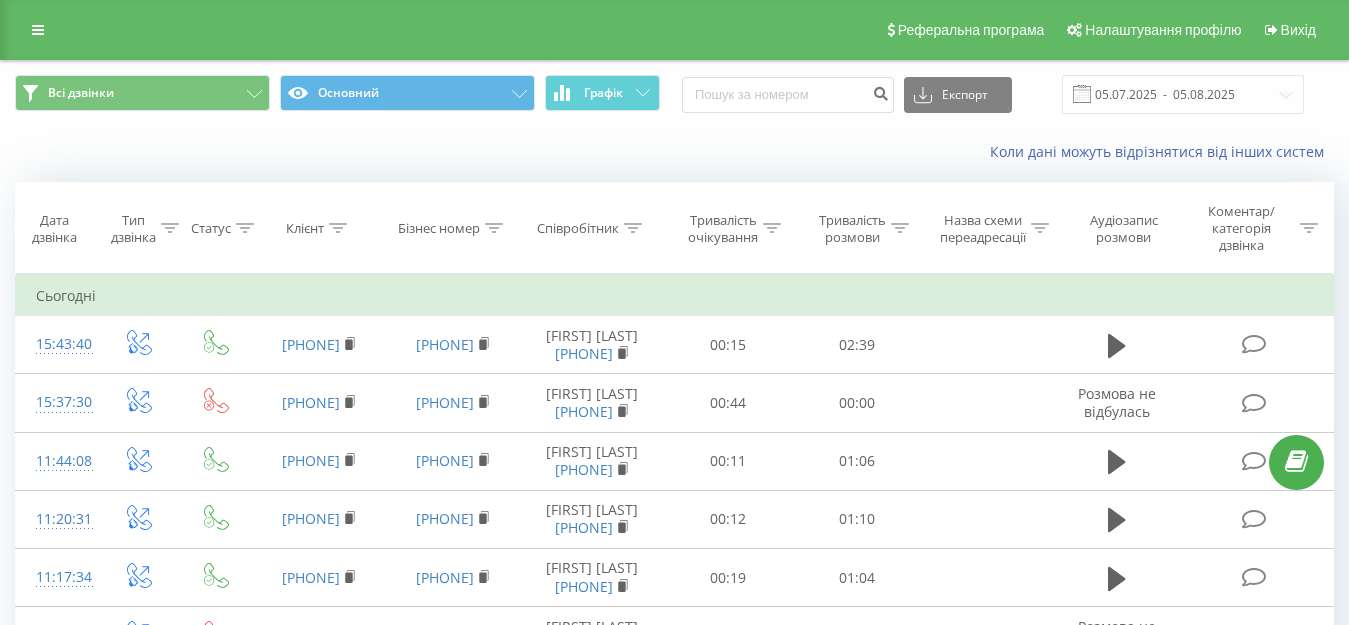 scroll, scrollTop: 0, scrollLeft: 0, axis: both 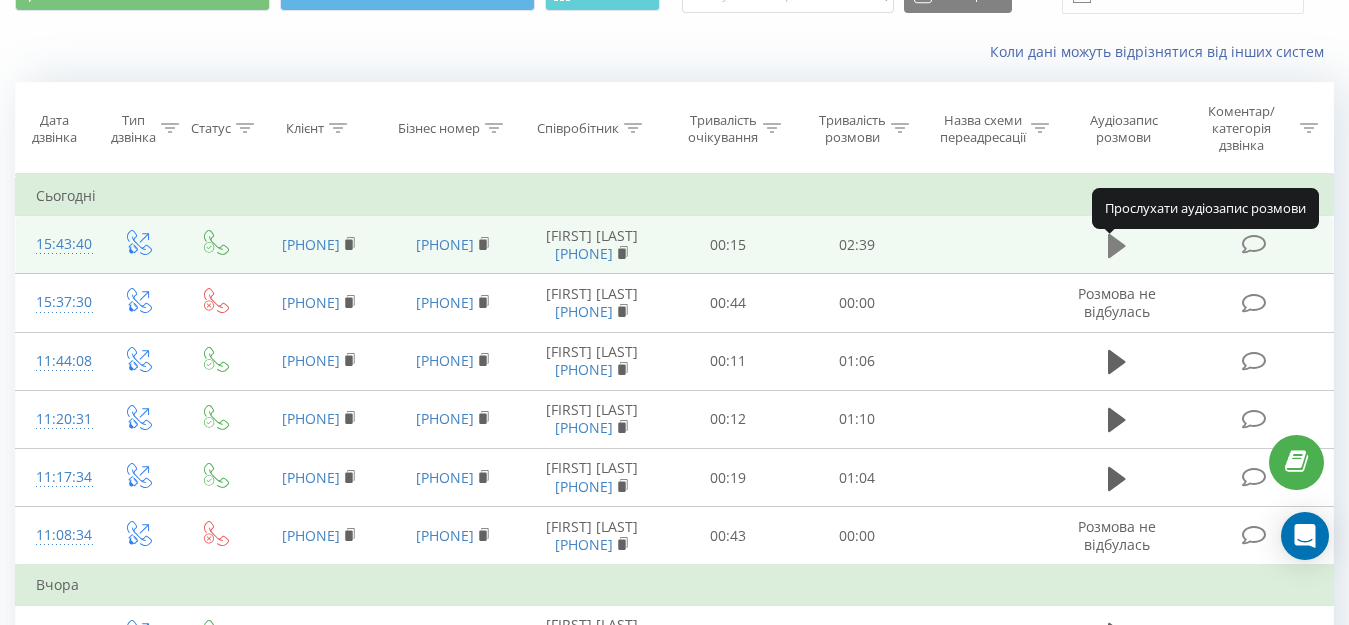 click 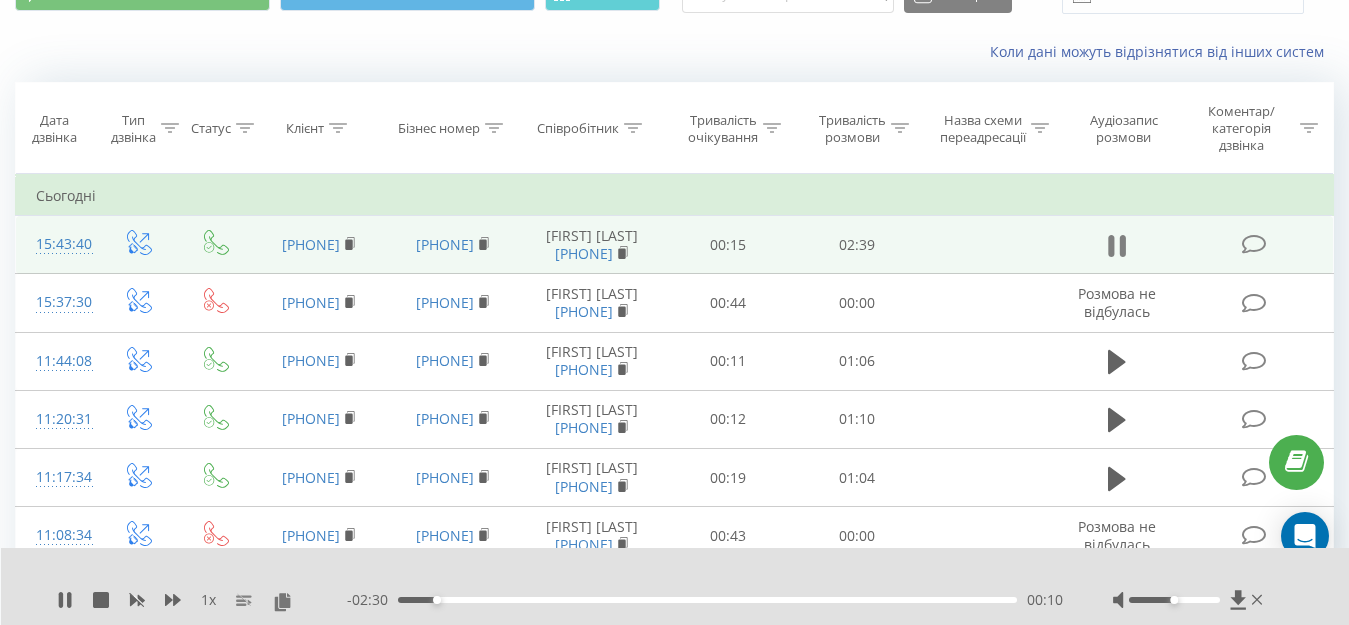 click 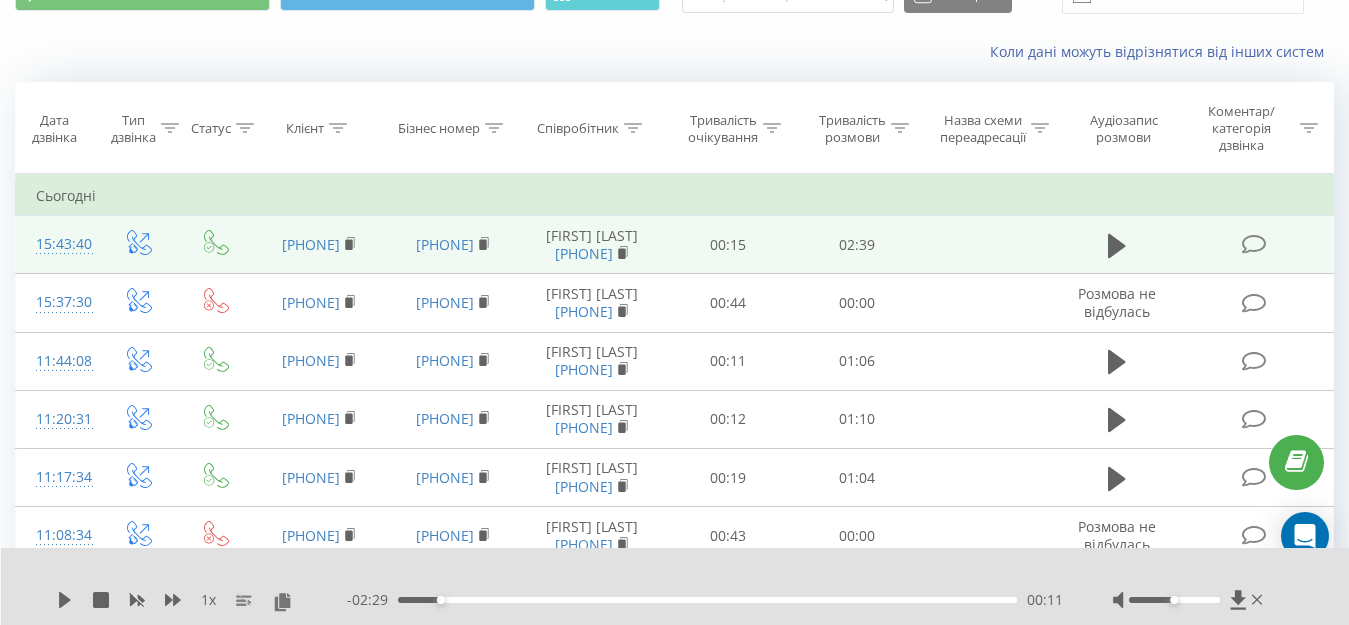 click at bounding box center (1253, 244) 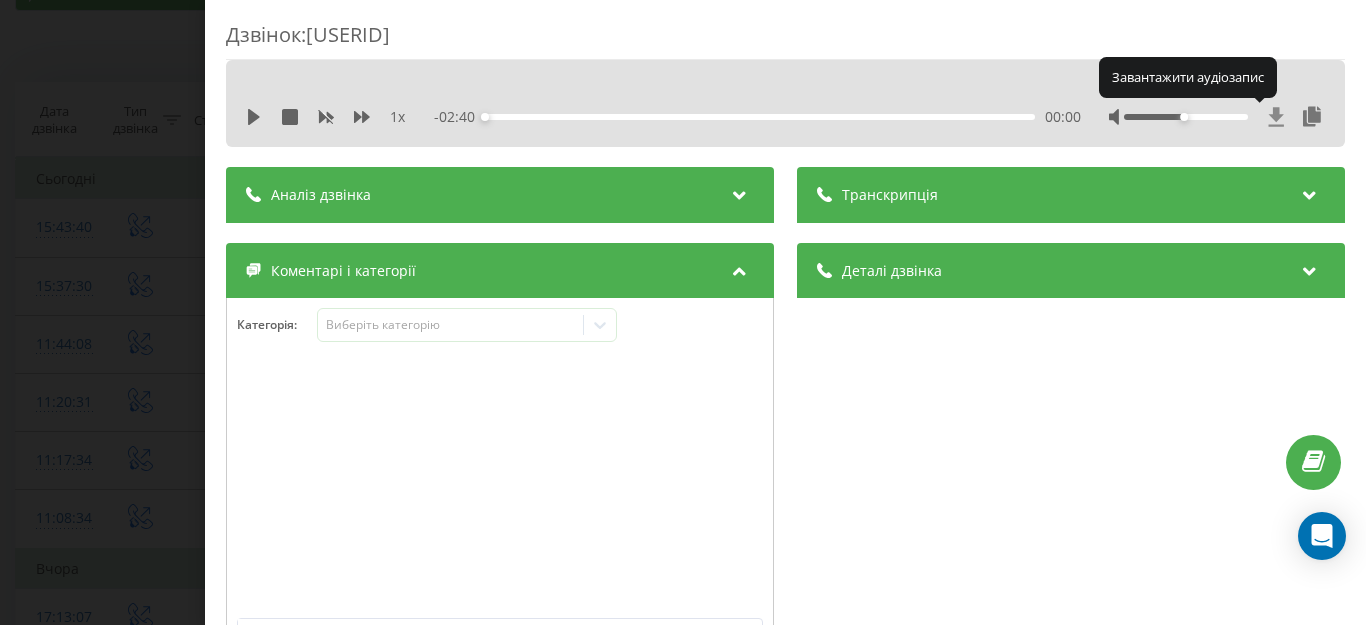 click 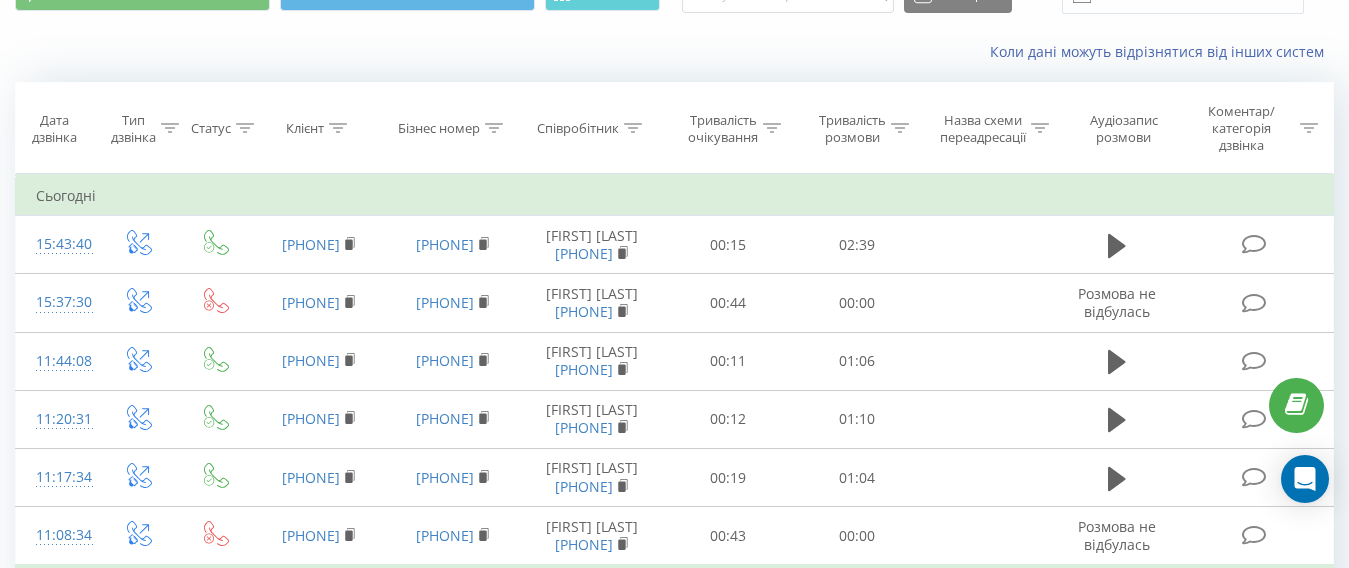 scroll, scrollTop: 0, scrollLeft: 0, axis: both 